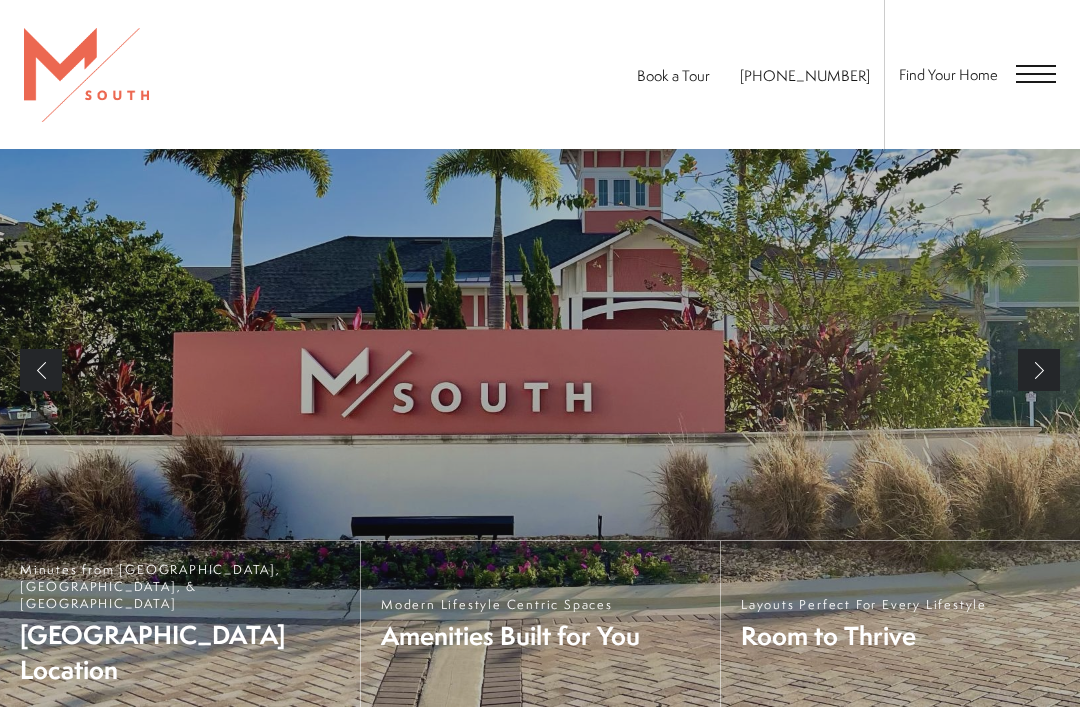 scroll, scrollTop: 67, scrollLeft: 0, axis: vertical 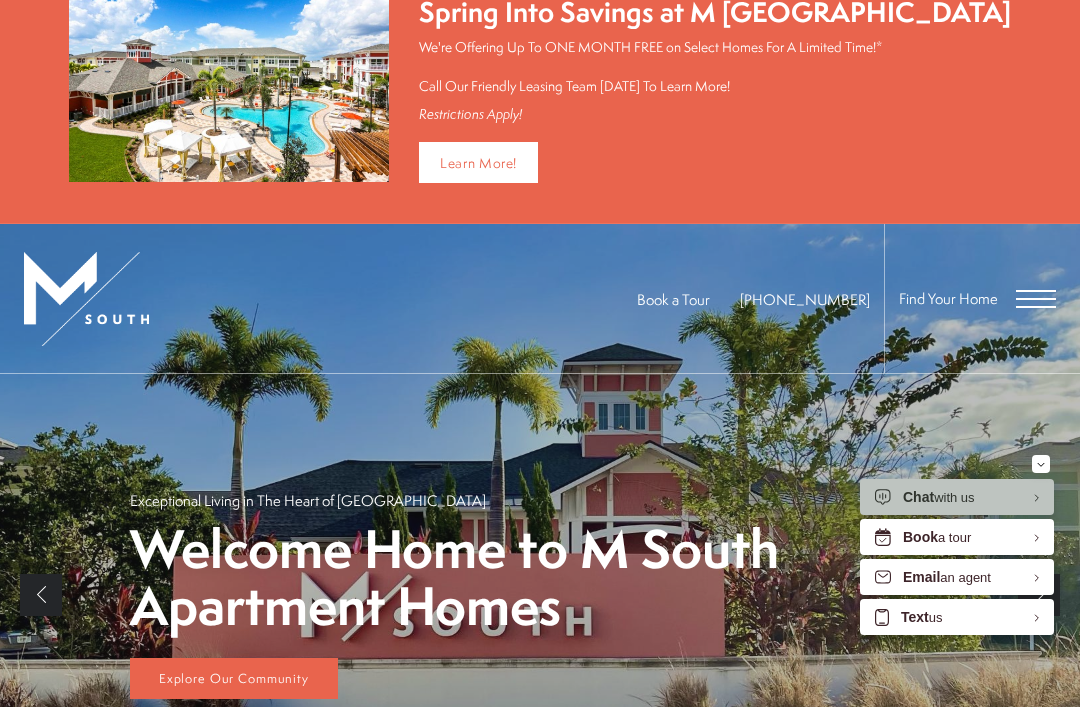 click at bounding box center (1036, 299) 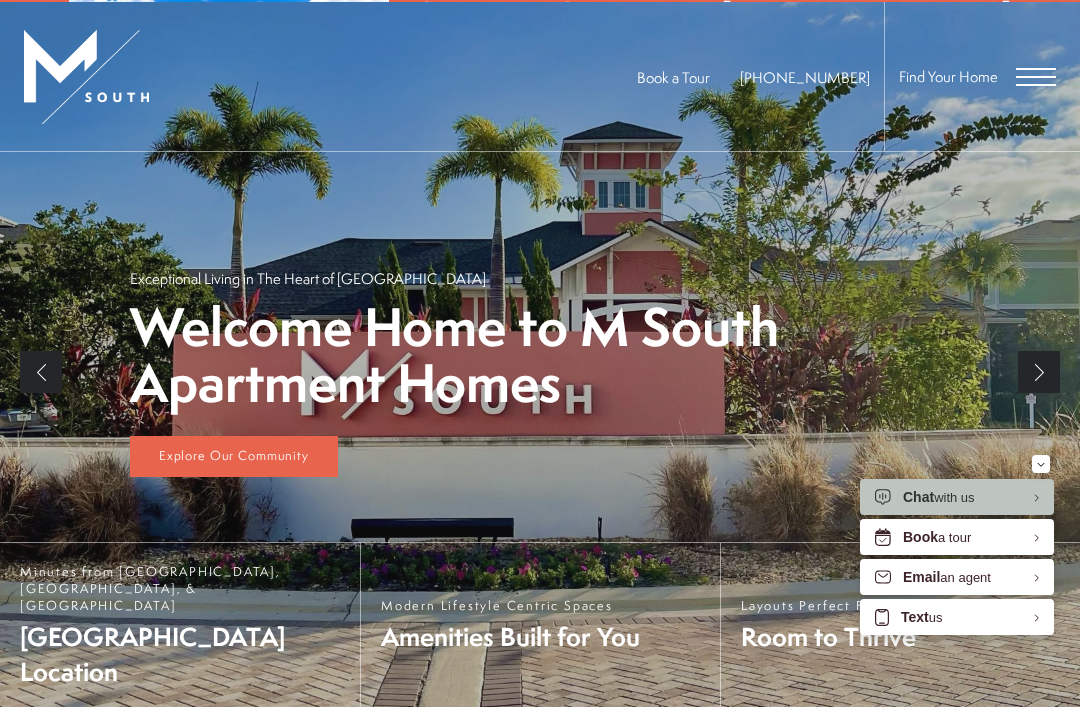 scroll, scrollTop: 0, scrollLeft: 0, axis: both 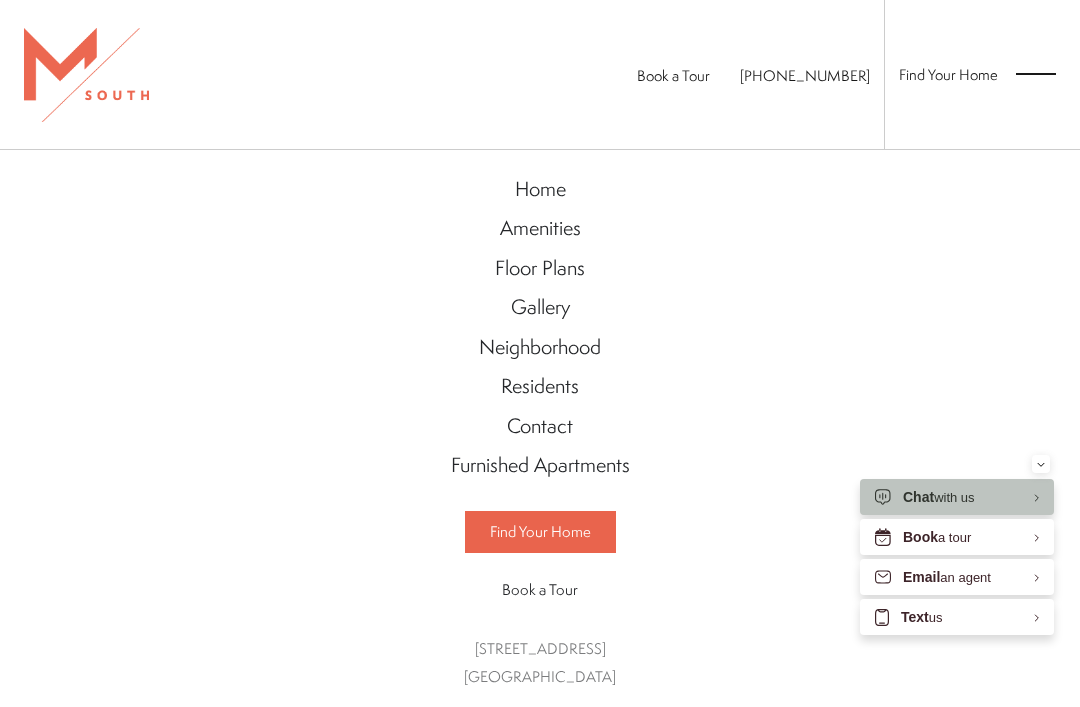 click on "Floor Plans" at bounding box center [540, 269] 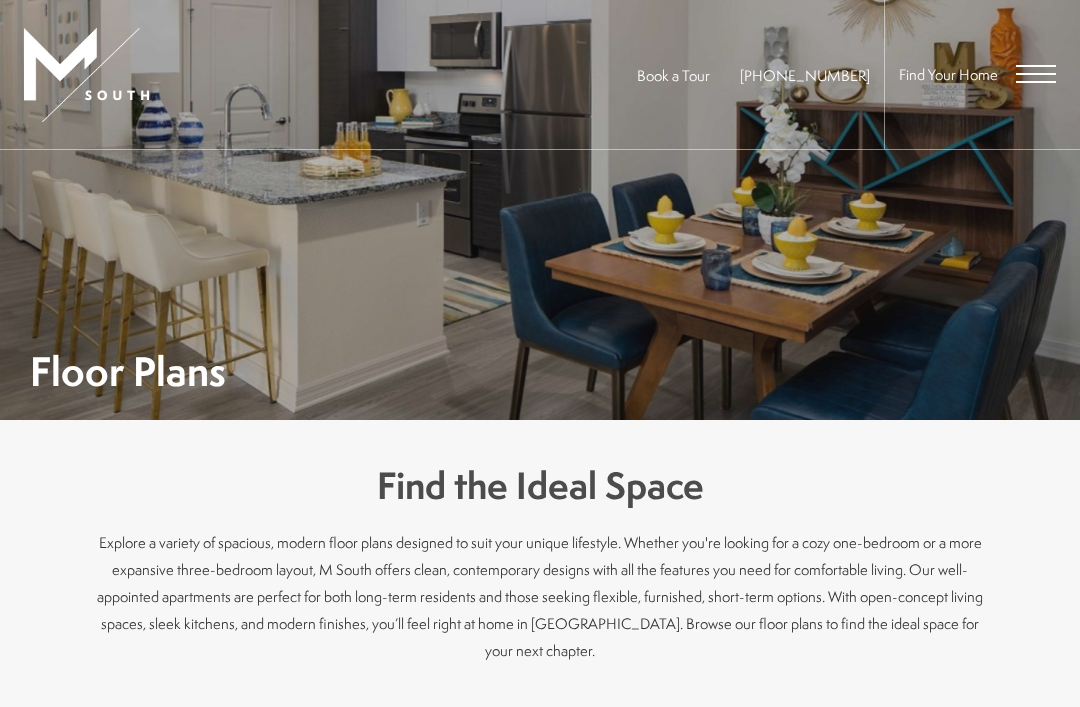 scroll, scrollTop: 0, scrollLeft: 0, axis: both 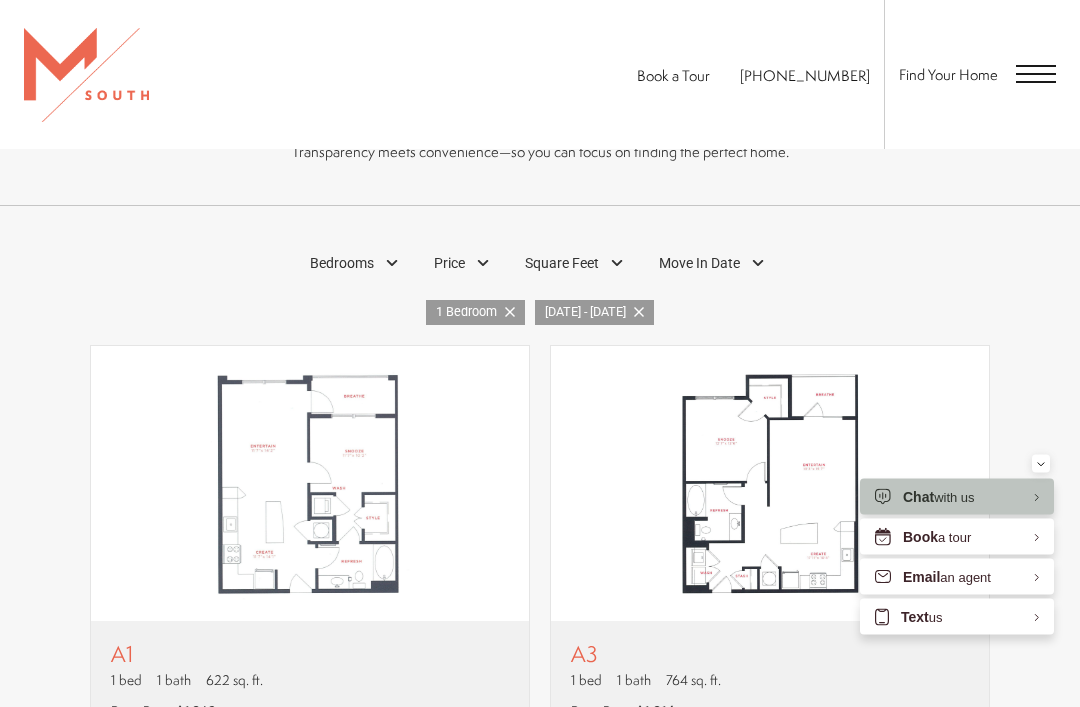click on "Move In Date" at bounding box center (714, 264) 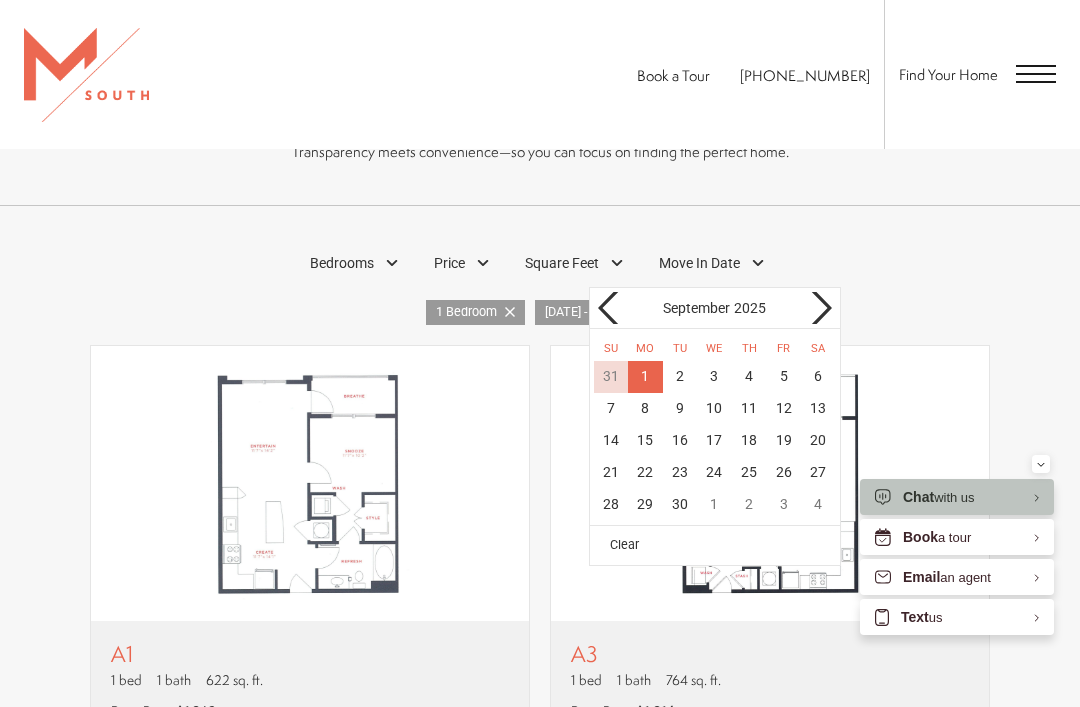 click at bounding box center (610, 308) 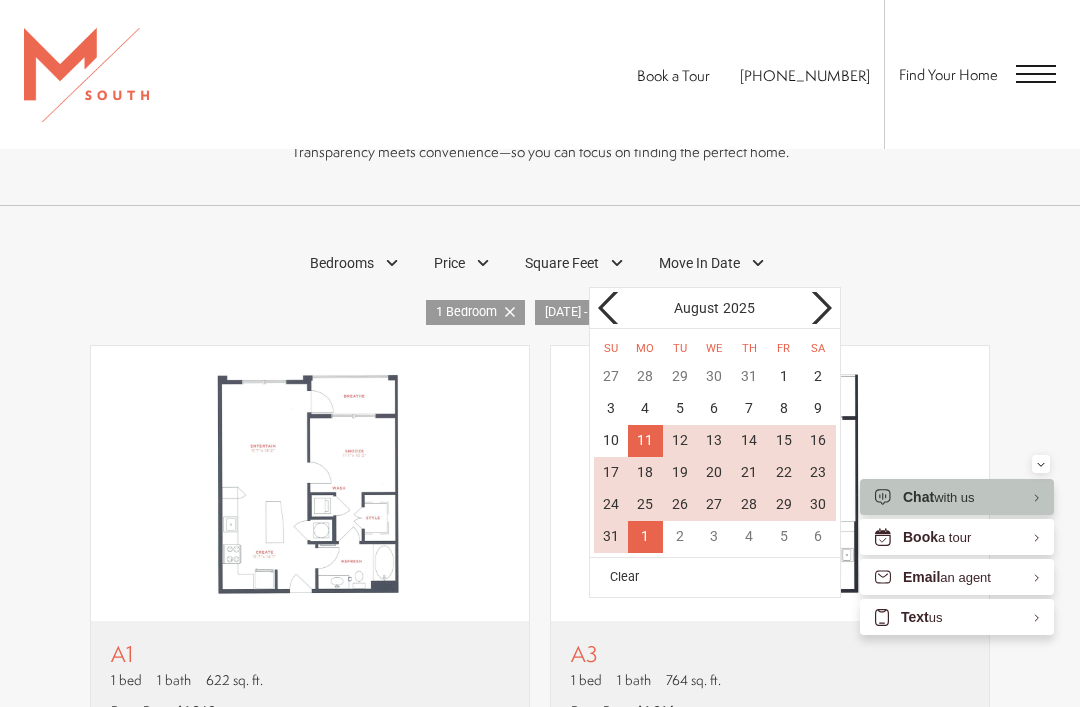 click on "24" at bounding box center [611, 505] 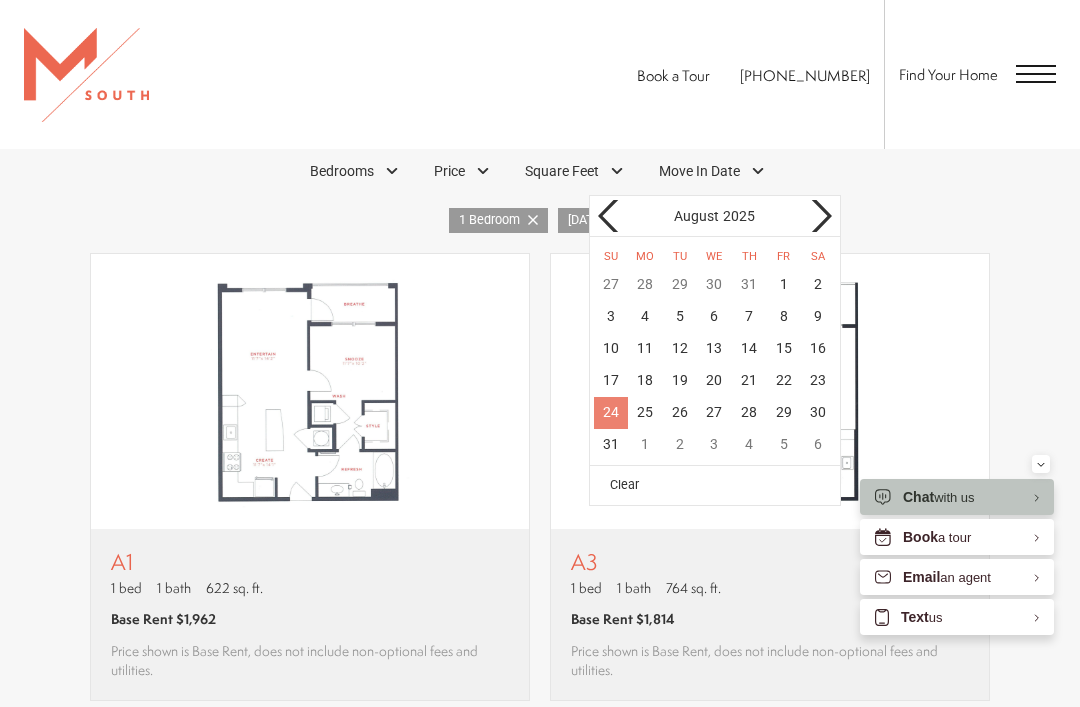 scroll, scrollTop: 1009, scrollLeft: 0, axis: vertical 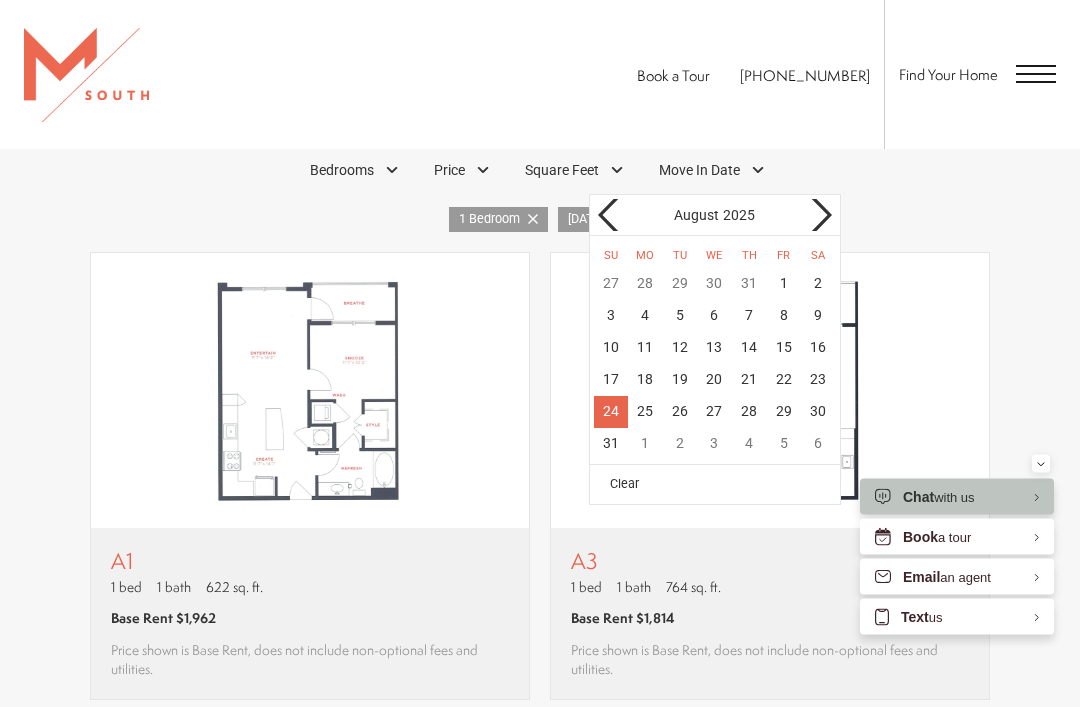 click at bounding box center (820, 216) 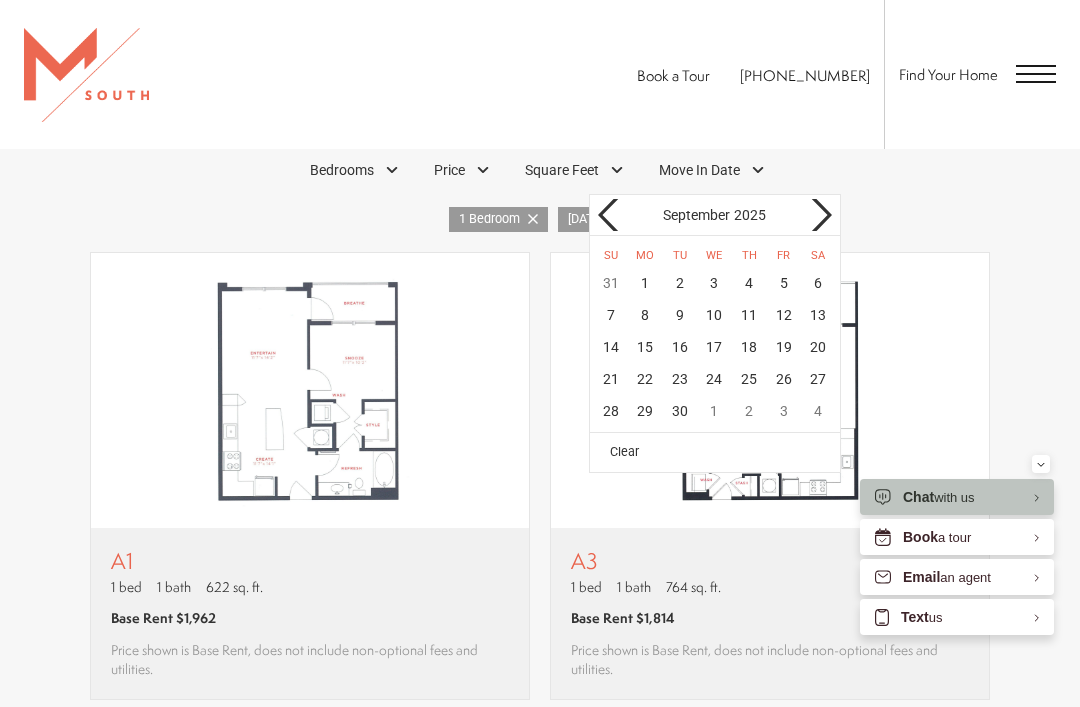 click at bounding box center [820, 215] 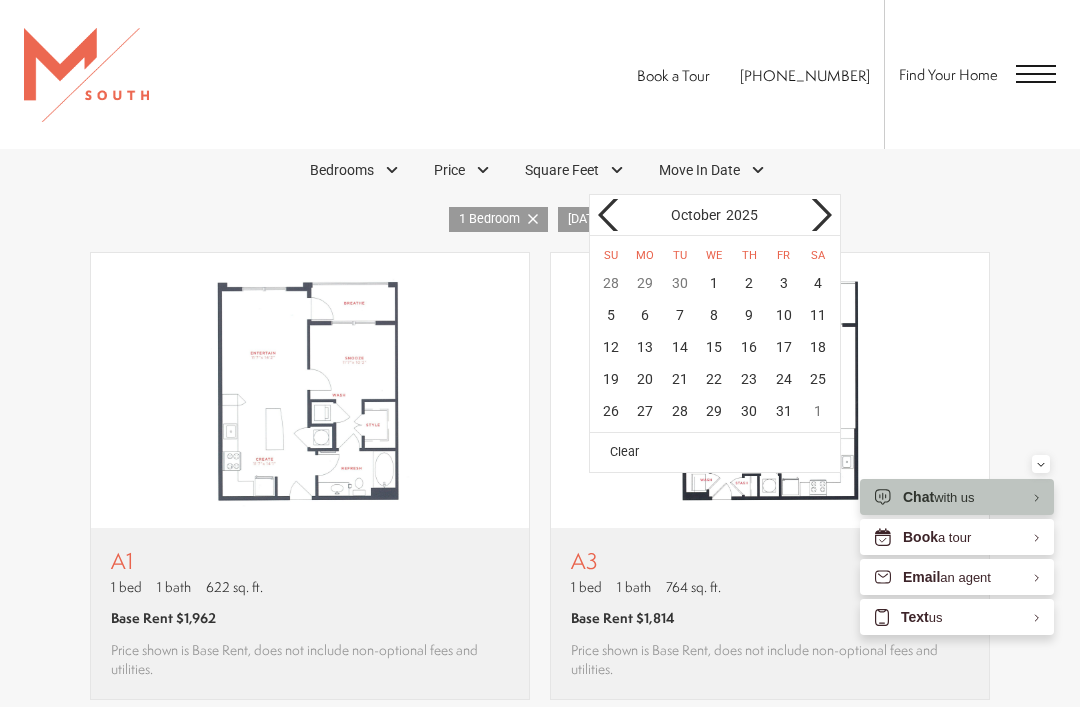 click at bounding box center (610, 215) 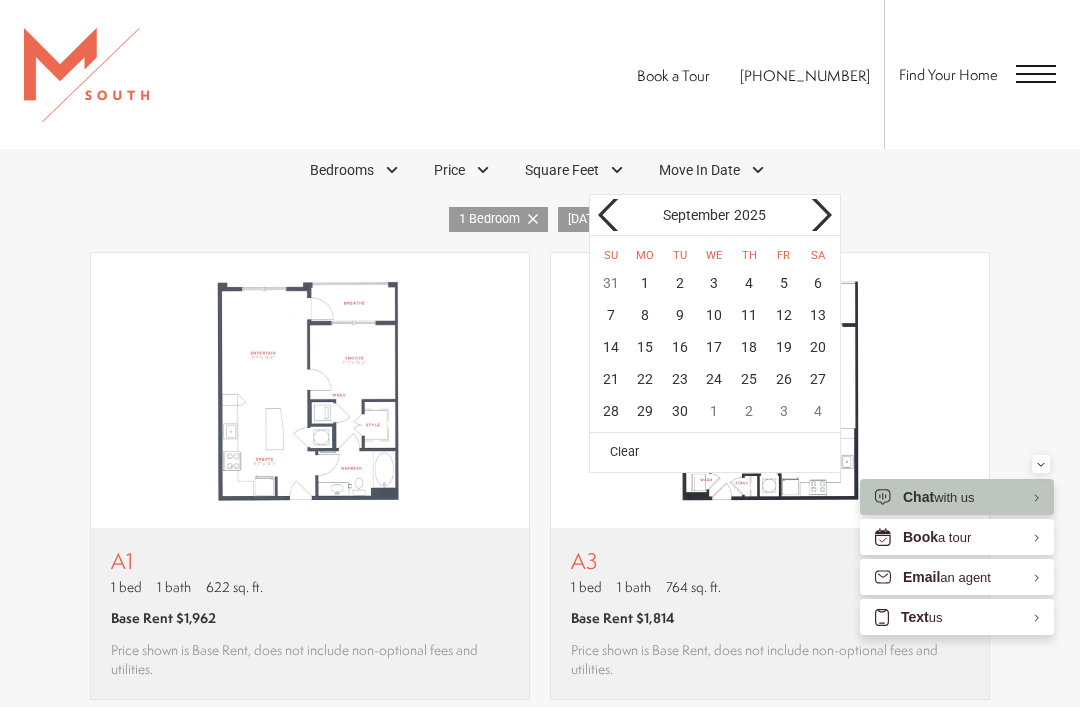 click at bounding box center [610, 215] 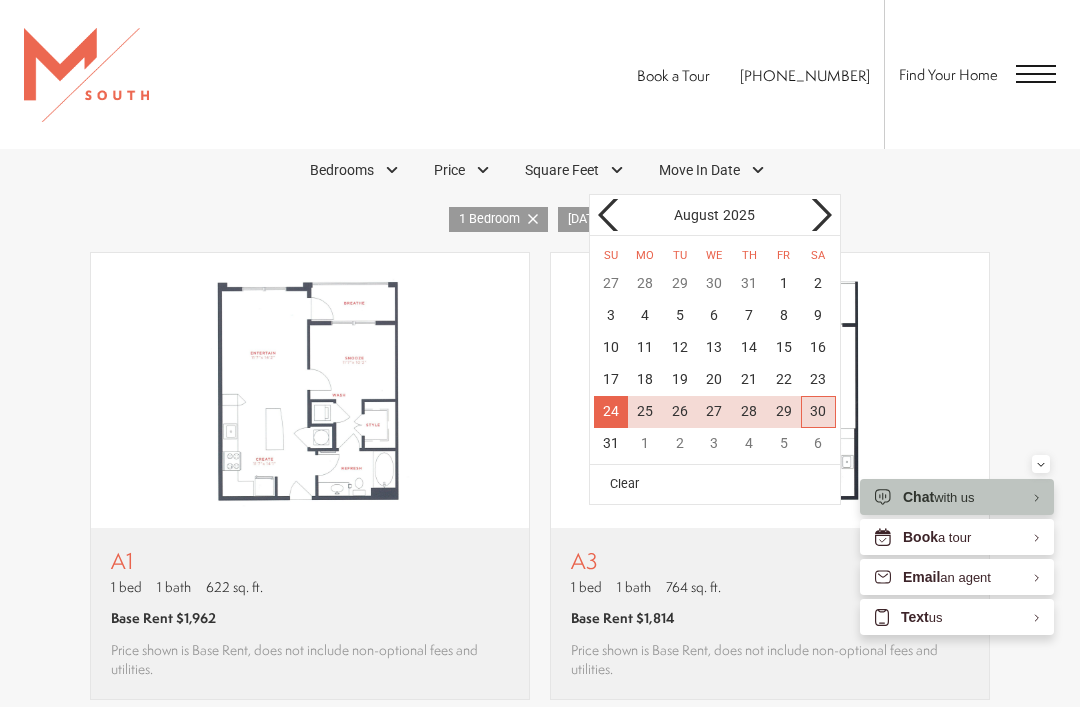 click on "30" at bounding box center [818, 412] 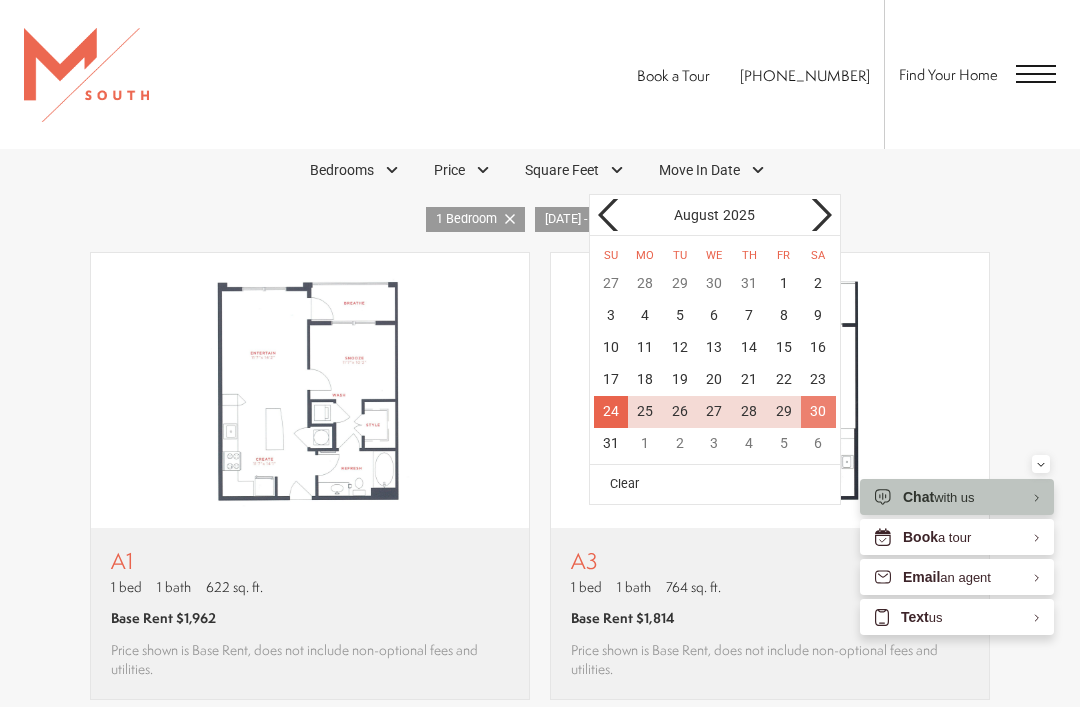 click at bounding box center [770, 390] 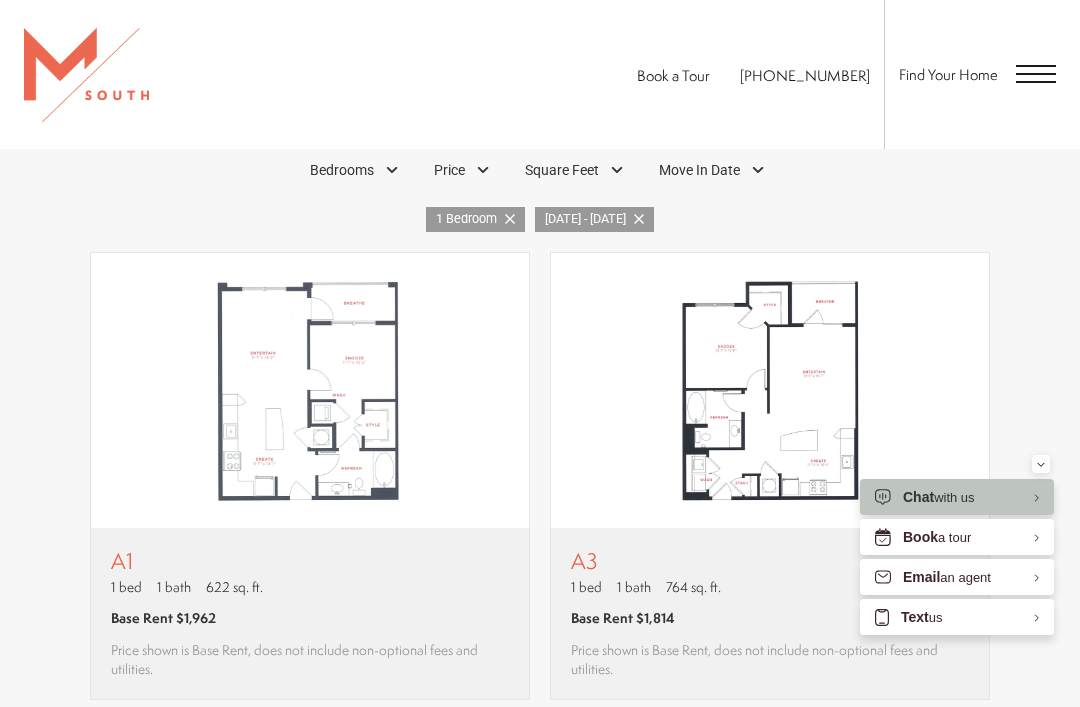 scroll, scrollTop: 0, scrollLeft: 0, axis: both 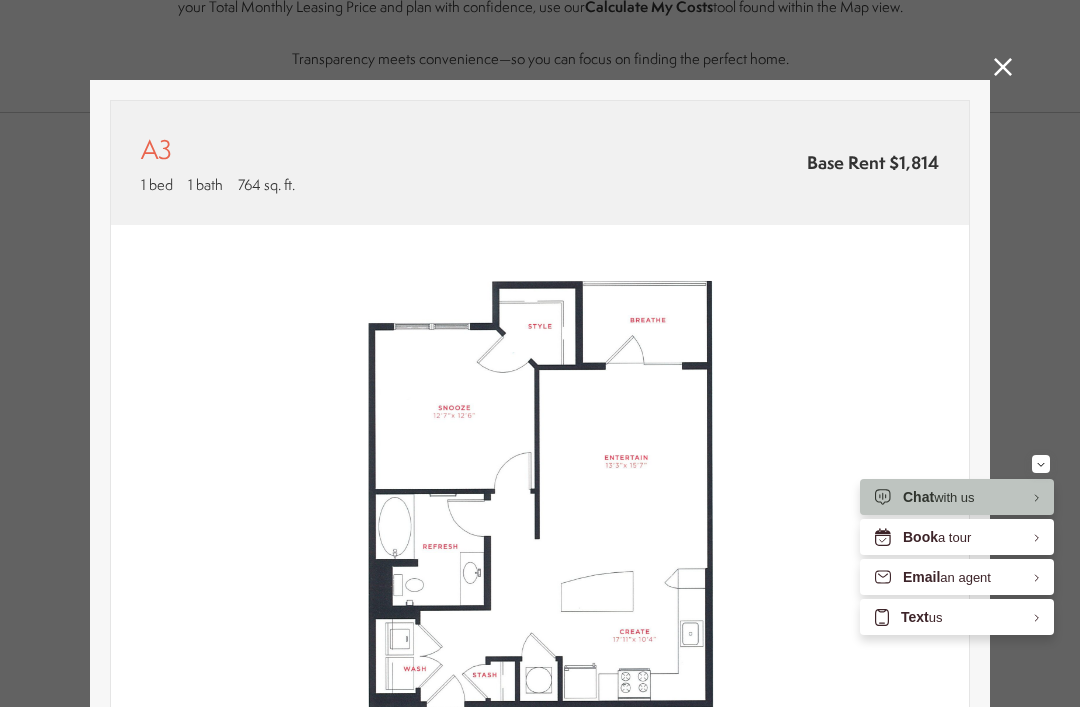 click 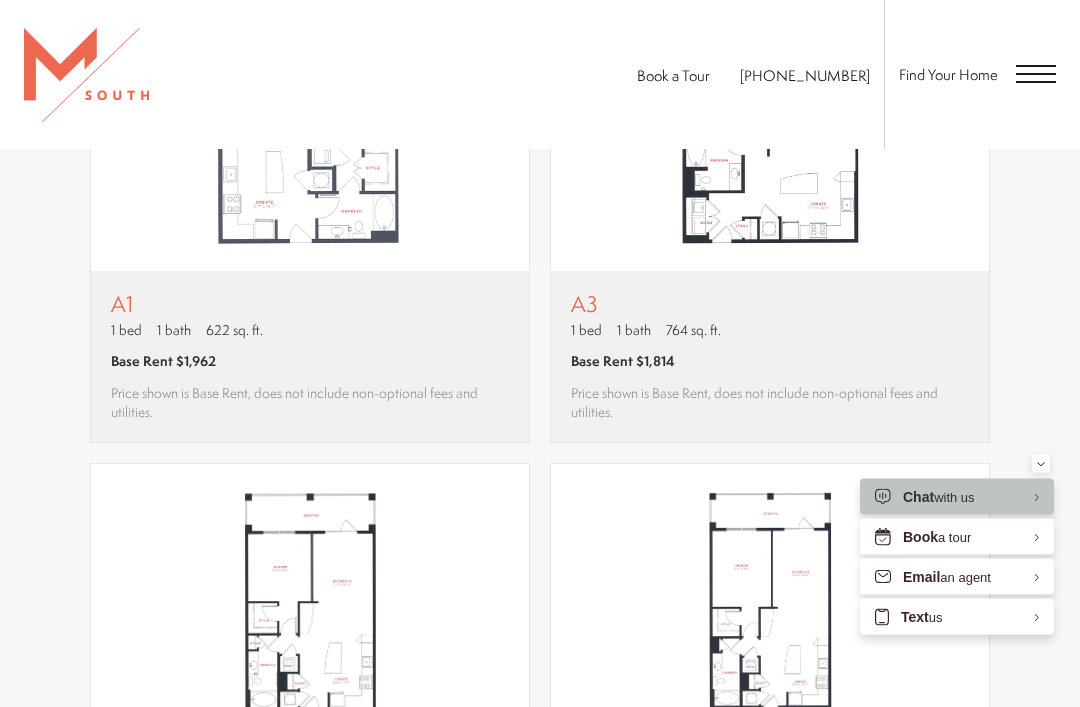 scroll, scrollTop: 1252, scrollLeft: 0, axis: vertical 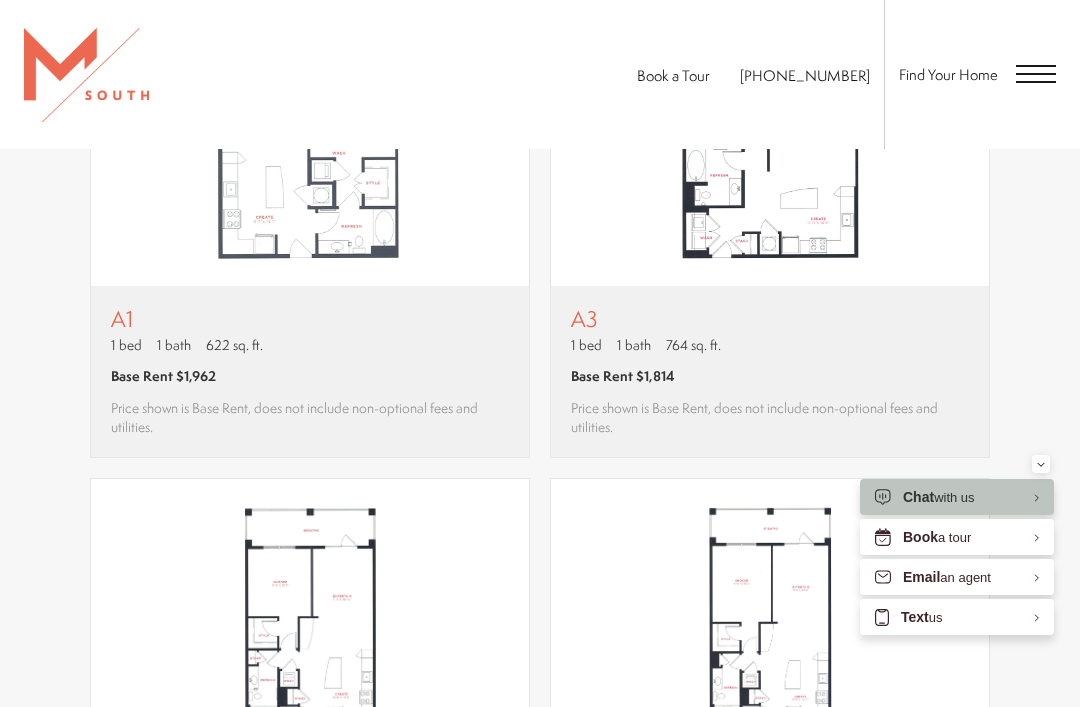 click on "A3" at bounding box center [770, 318] 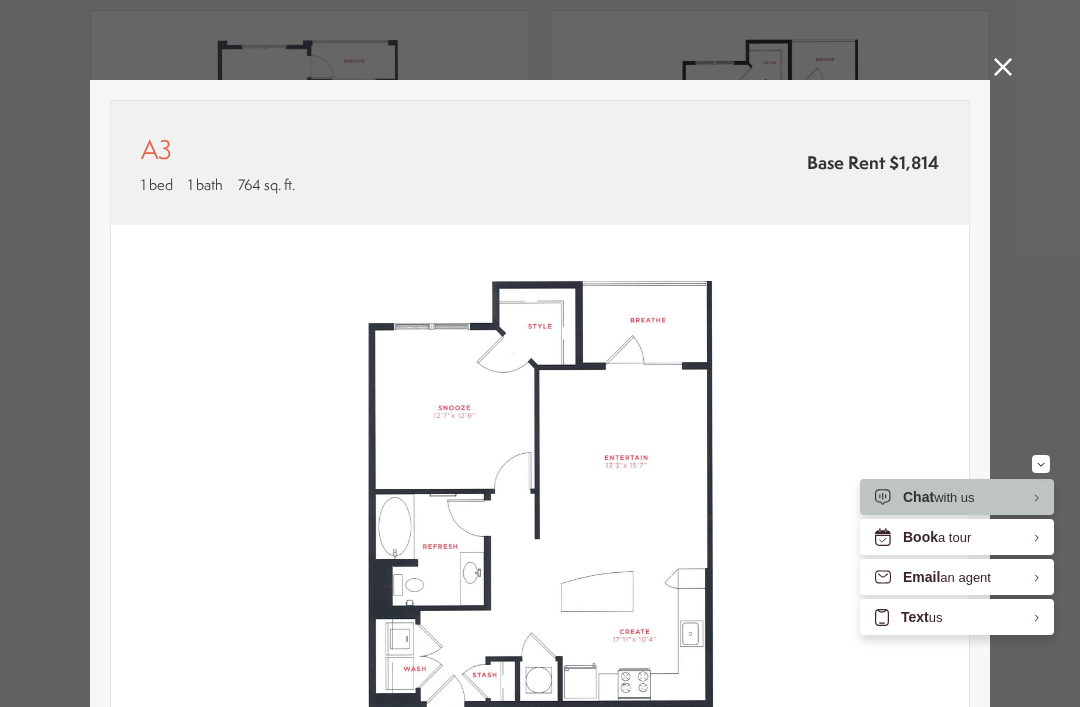 scroll, scrollTop: 0, scrollLeft: 0, axis: both 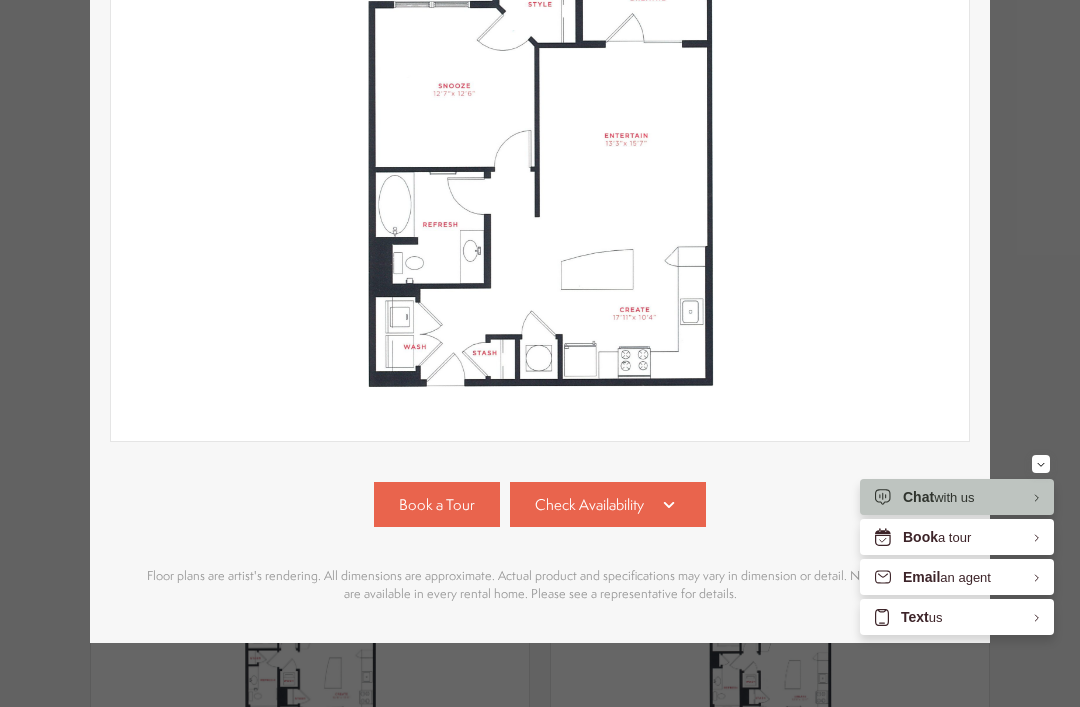 click on "Skip to main content
×
Pet Policy
We welcome all your furry friends at MSouth. Restrictions Apply.
Book a Tour
813-570-8014
Find Your Home" at bounding box center (540, 0) 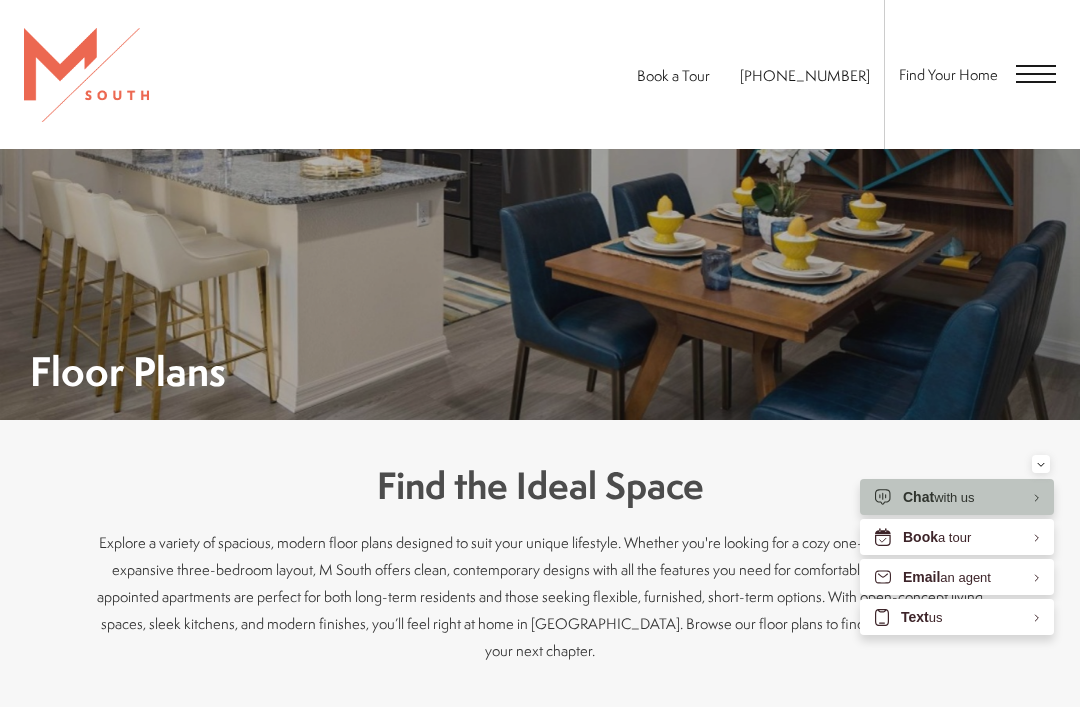scroll, scrollTop: 1252, scrollLeft: 0, axis: vertical 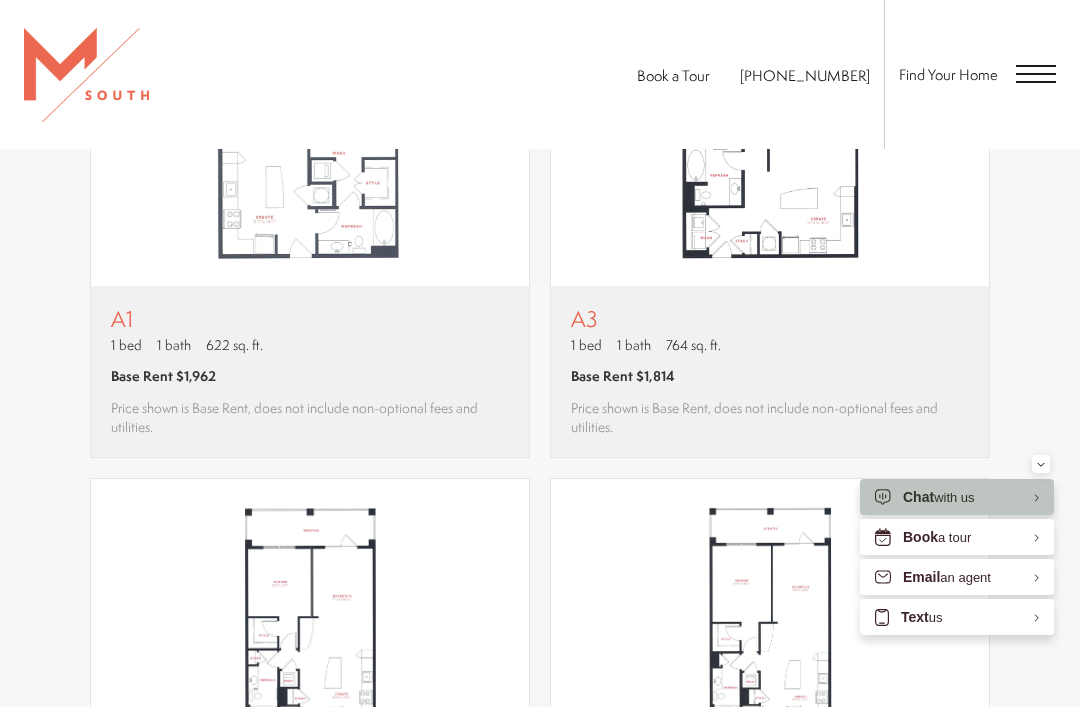 click at bounding box center [1041, 464] 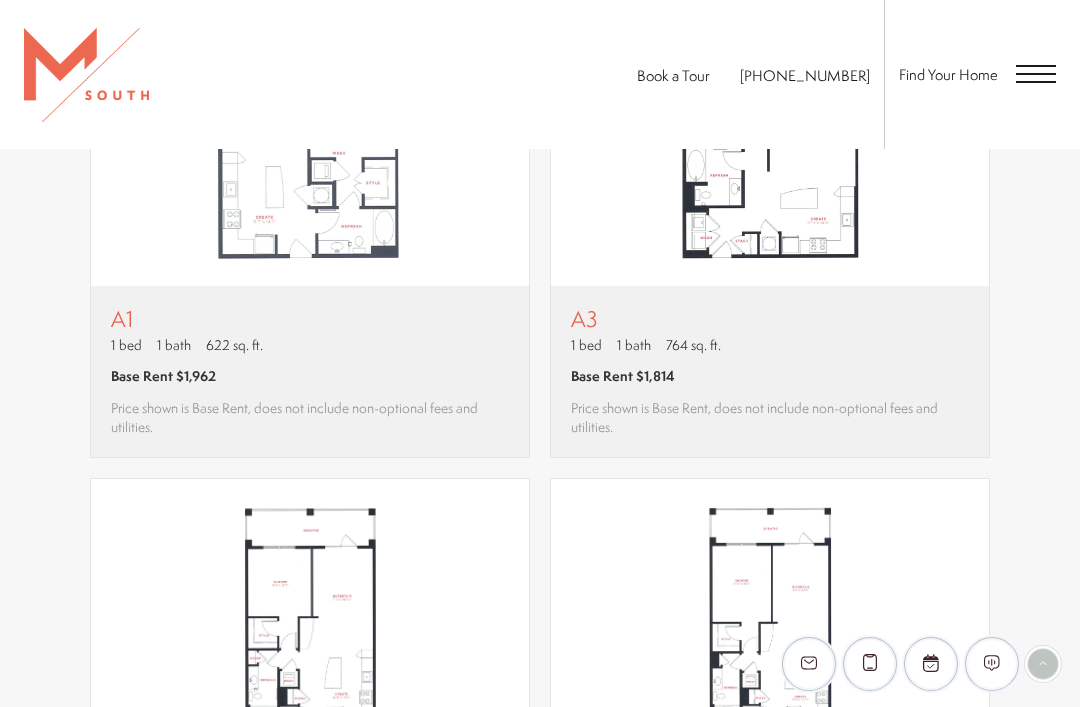 click at bounding box center [770, 148] 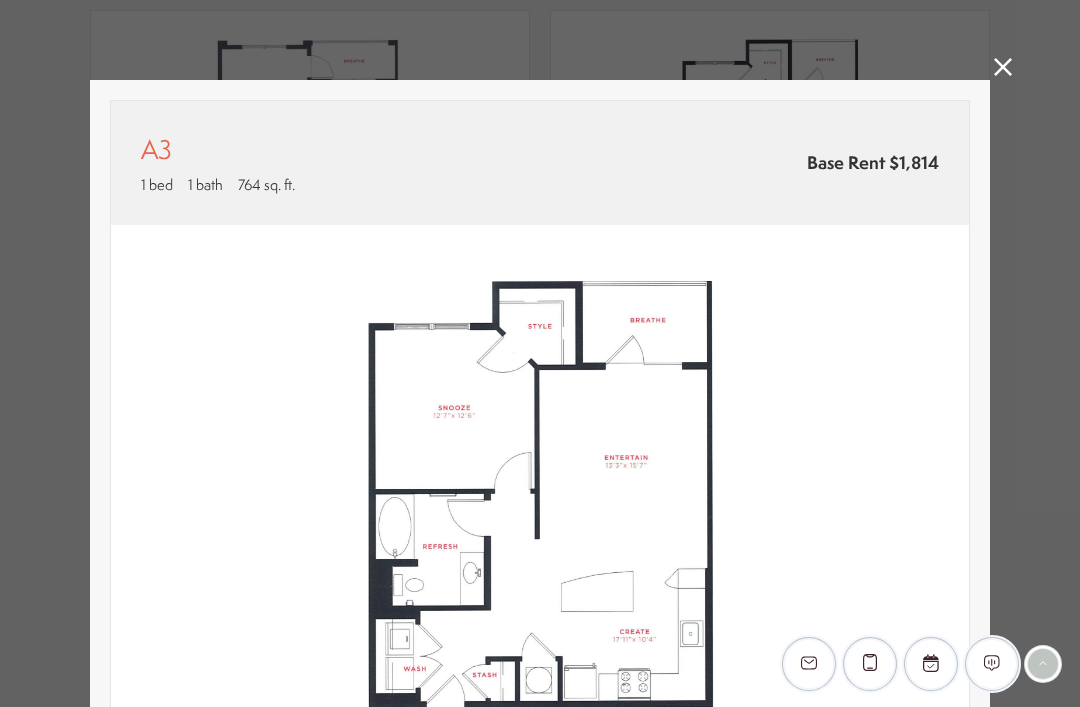 scroll, scrollTop: 0, scrollLeft: 0, axis: both 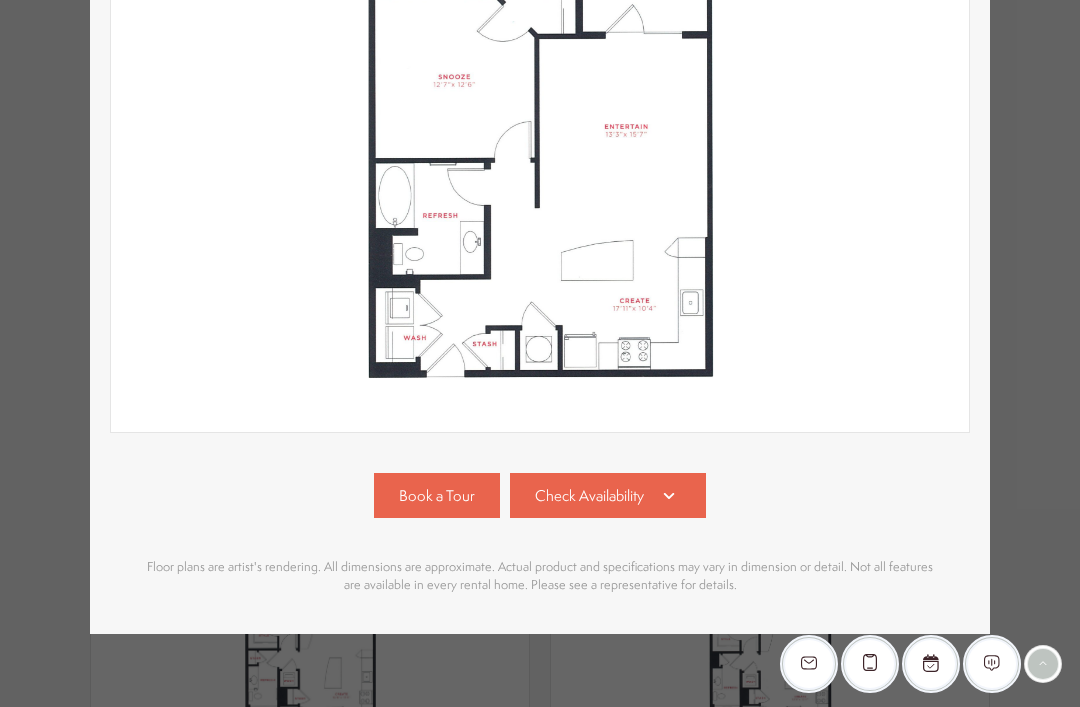 click 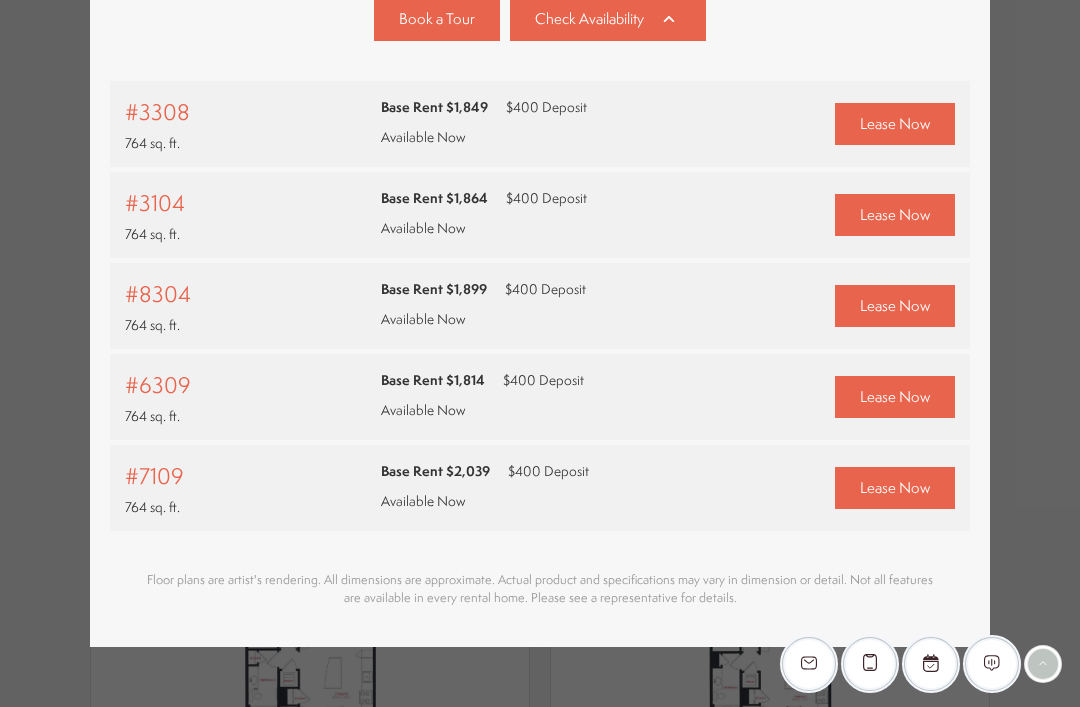 scroll, scrollTop: 803, scrollLeft: 0, axis: vertical 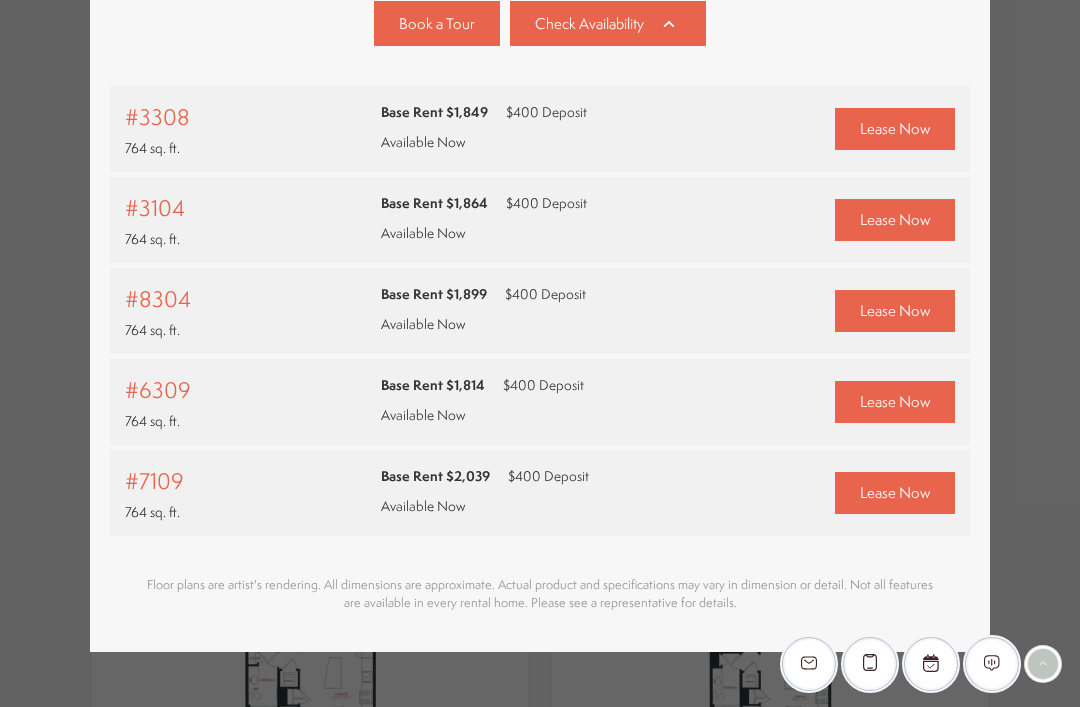 click on "Lease Now" at bounding box center [895, 128] 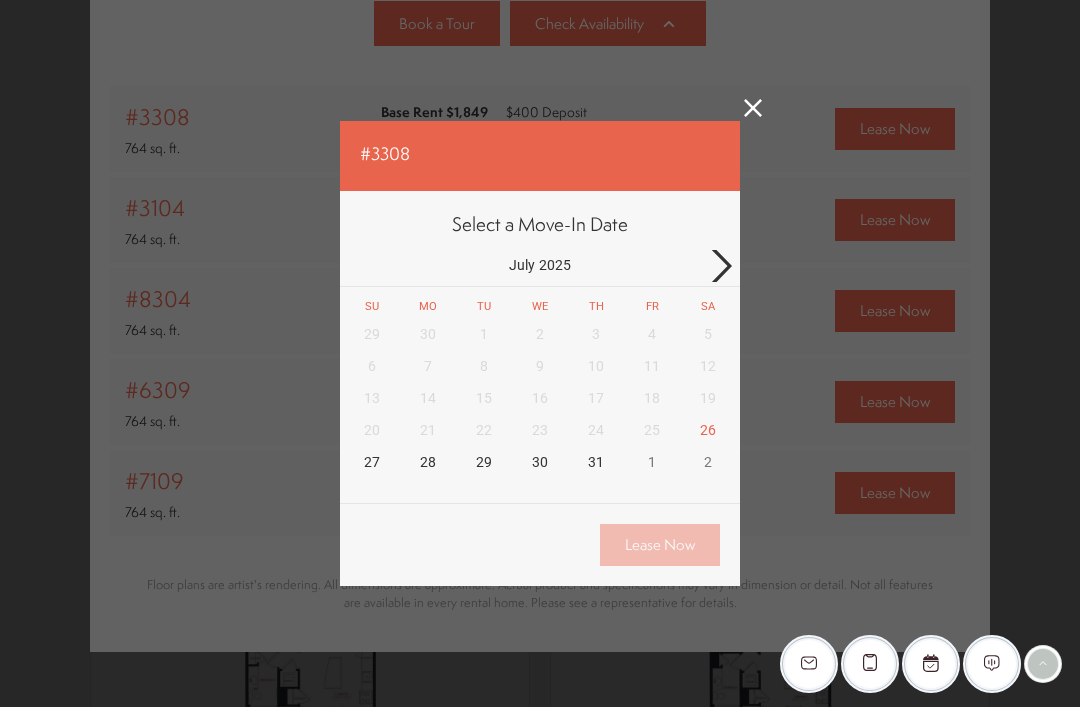 click at bounding box center [720, 266] 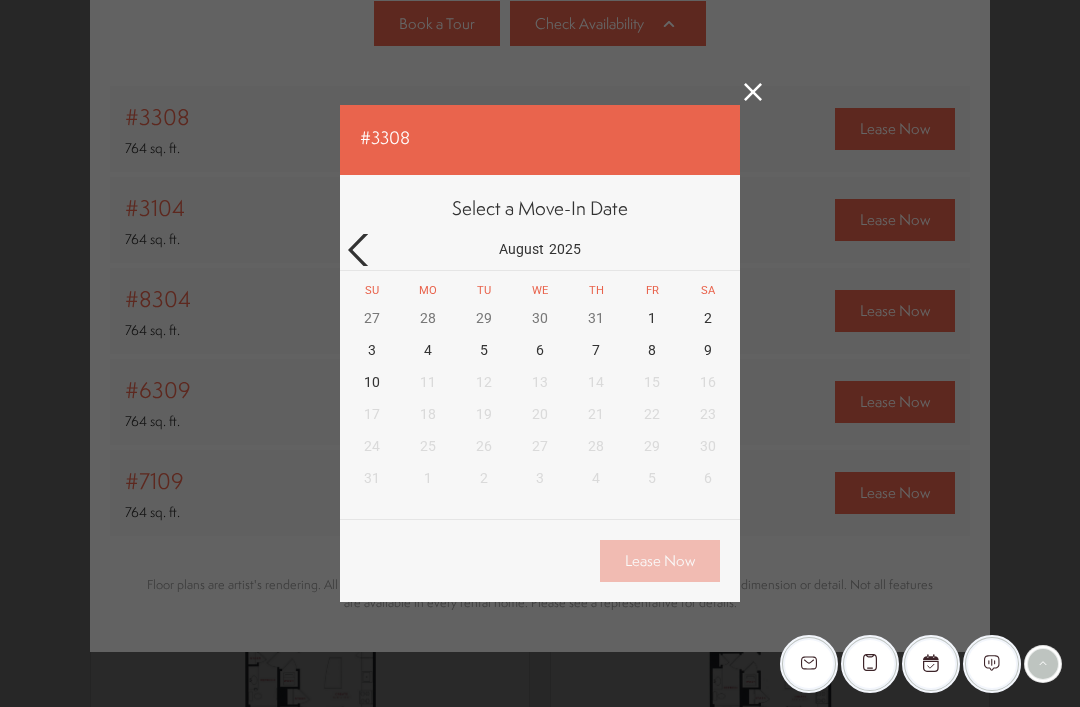 click 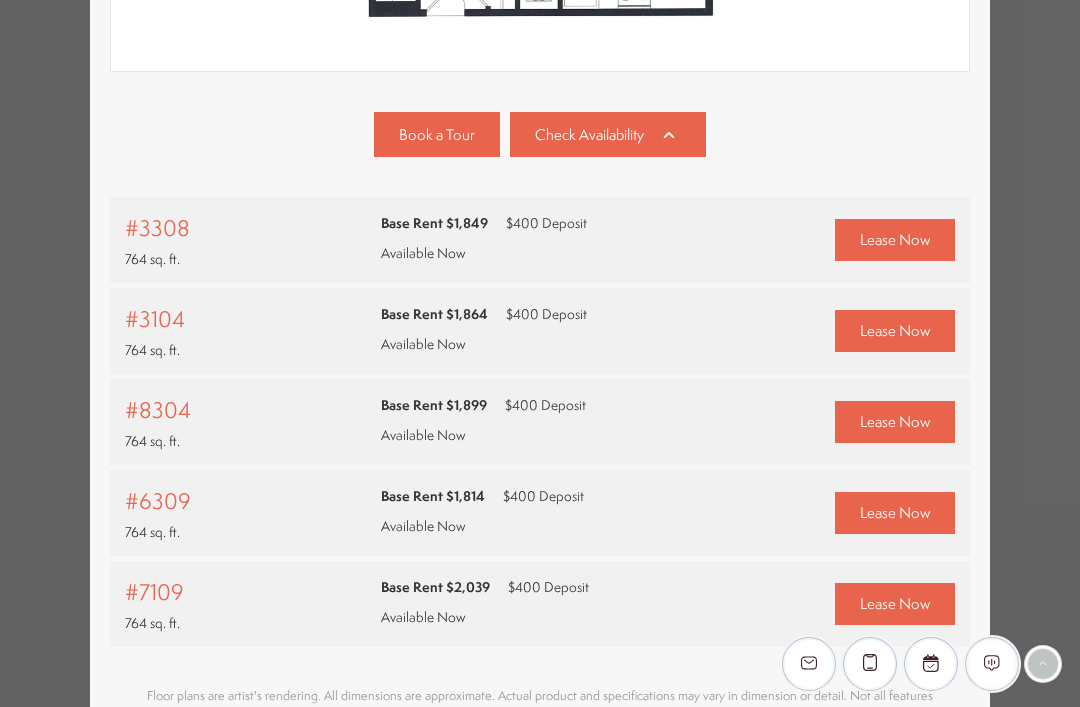 scroll, scrollTop: 750, scrollLeft: 0, axis: vertical 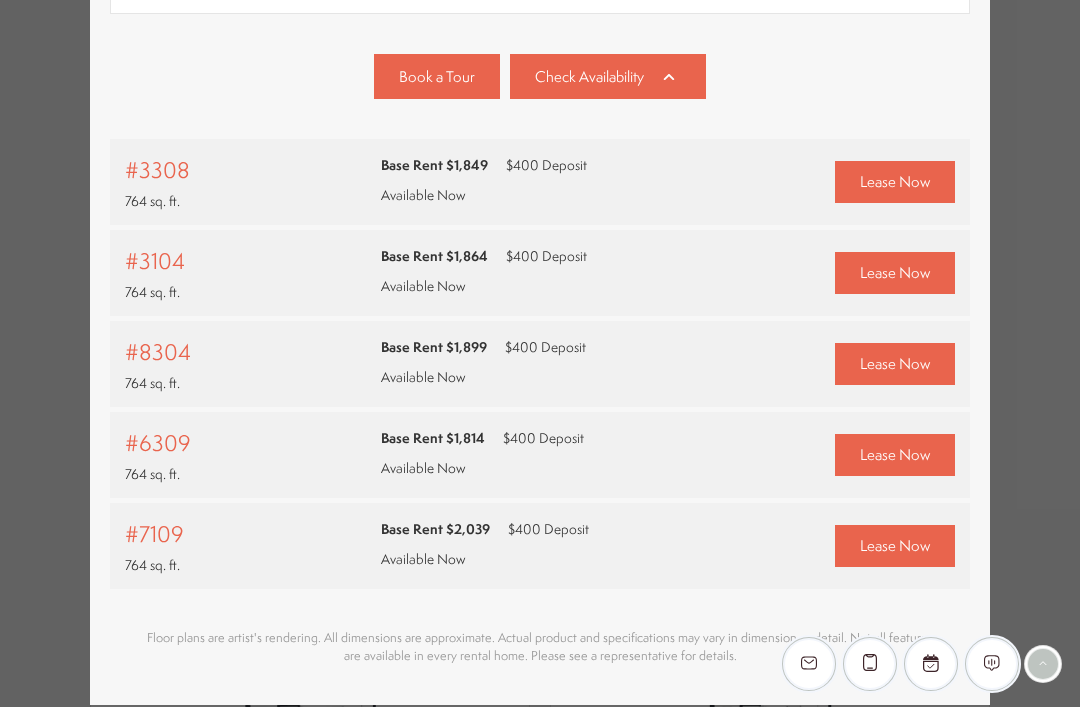 click on "Lease Now" at bounding box center (895, 181) 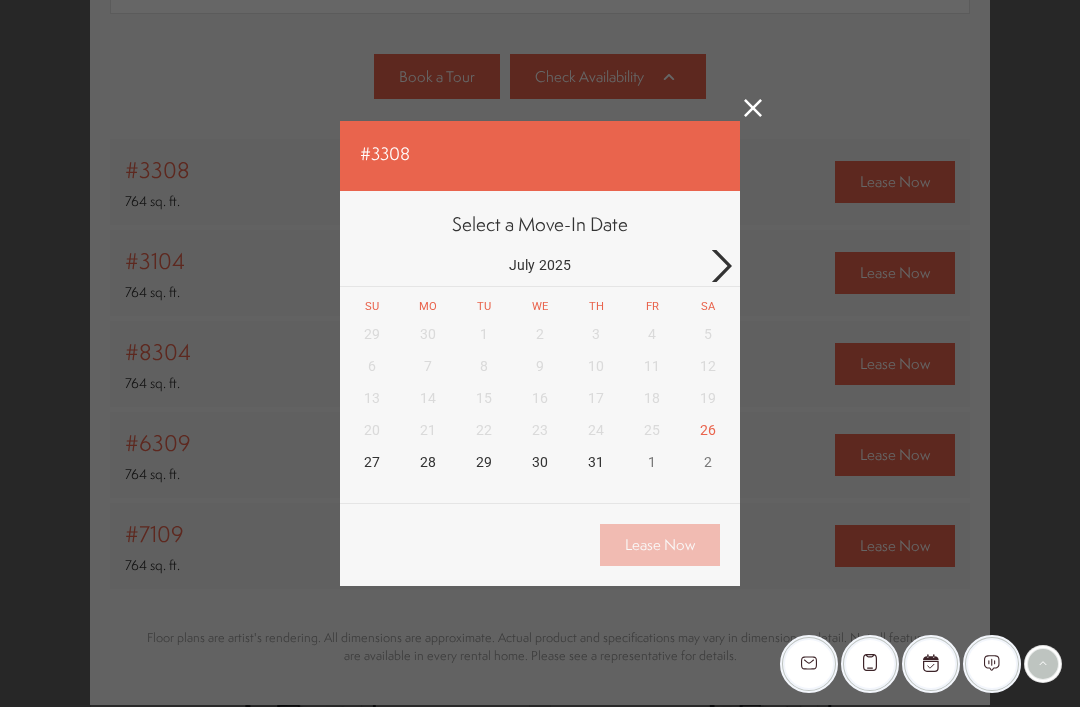 click at bounding box center (720, 266) 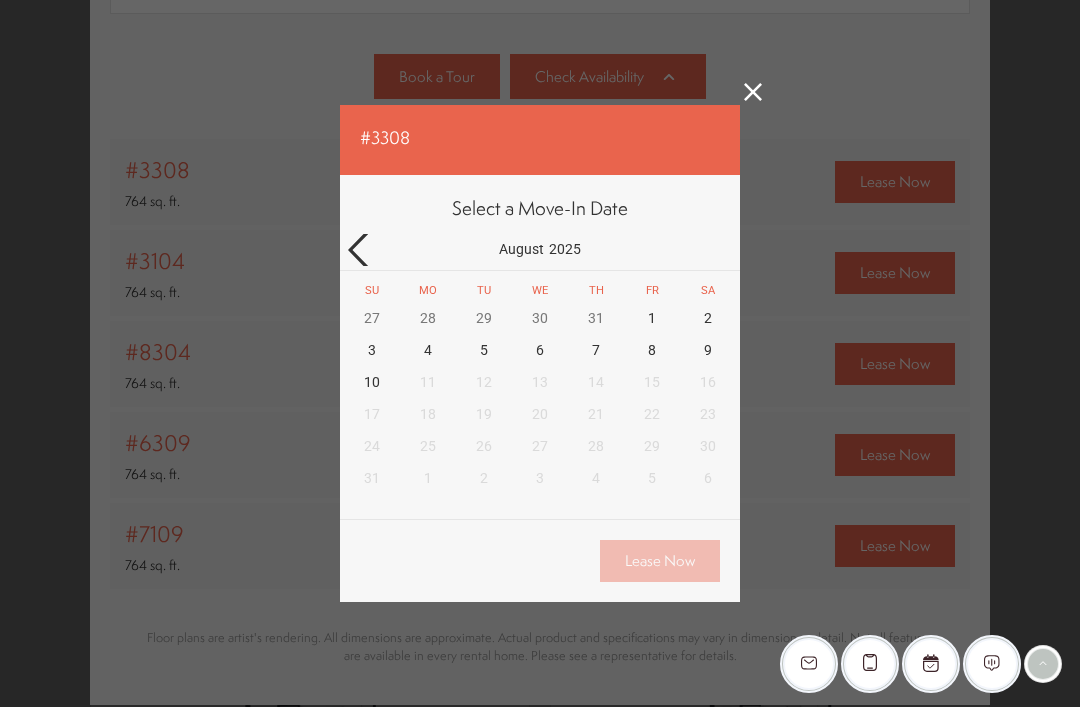 click at bounding box center (360, 250) 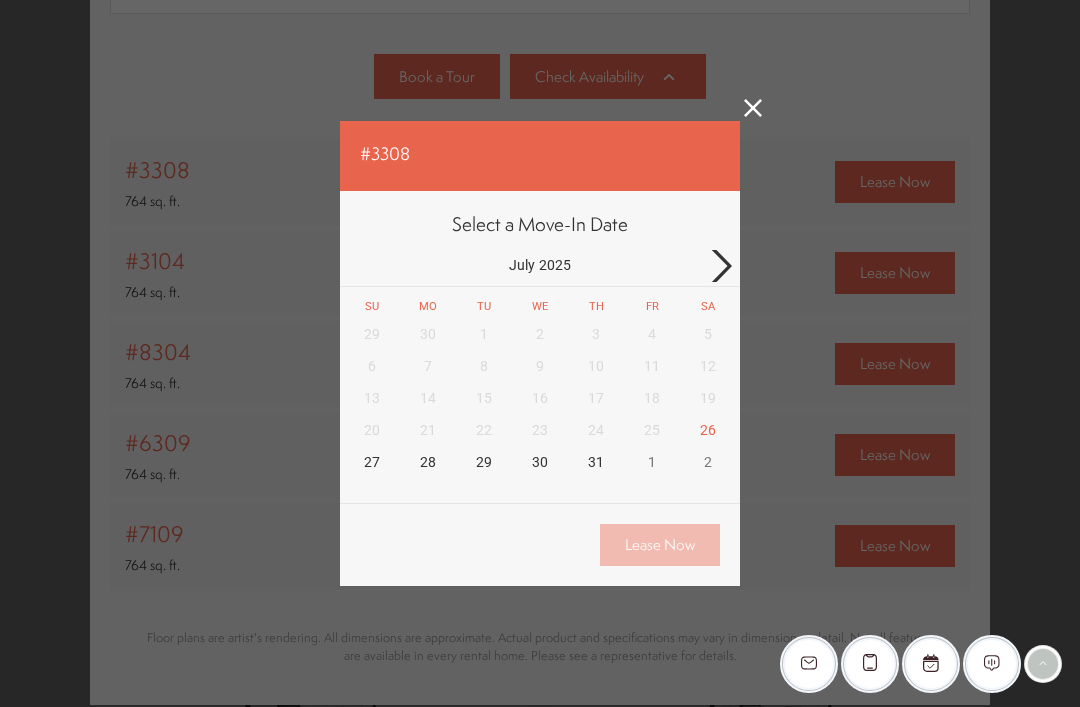 click at bounding box center (720, 266) 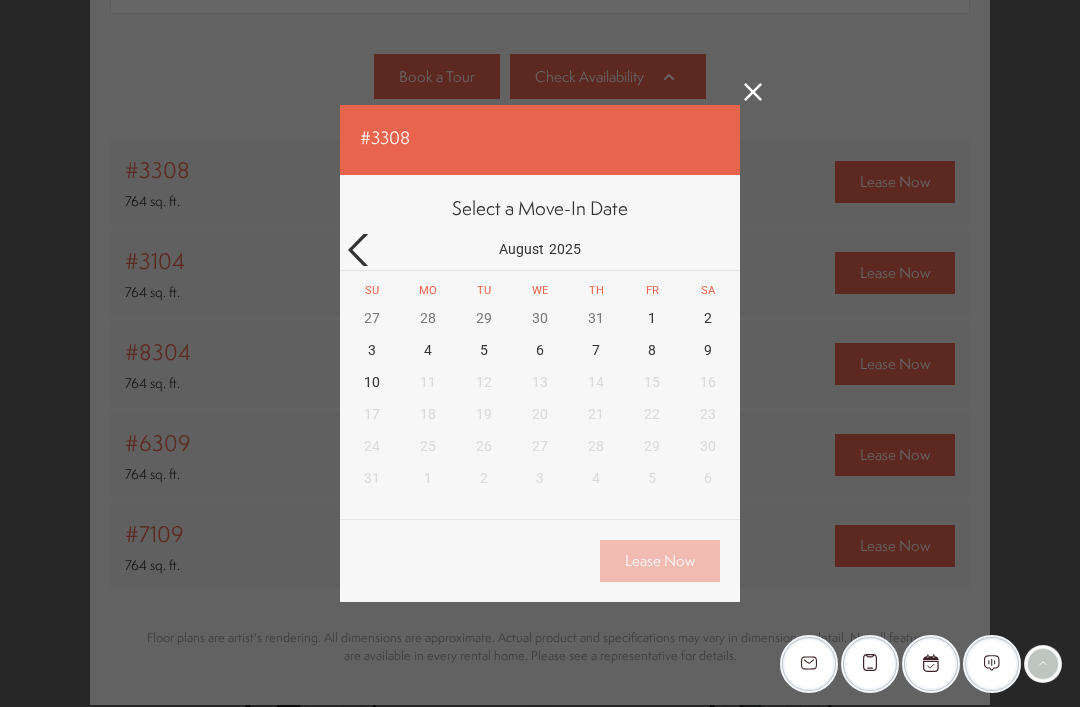 click on "#3308
Select a Move-In Date
August  2025 Su Mo Tu We Th Fr Sa 27 28 29 30 31 1 2 3 4 5 6 7 8 9 10 11 12 13 14 15 16 17 18 19 20 21 22 23 24 25 26 27 28 29 30 31 1 2 3 4 5 6
Back
Lease Now" at bounding box center [540, 353] 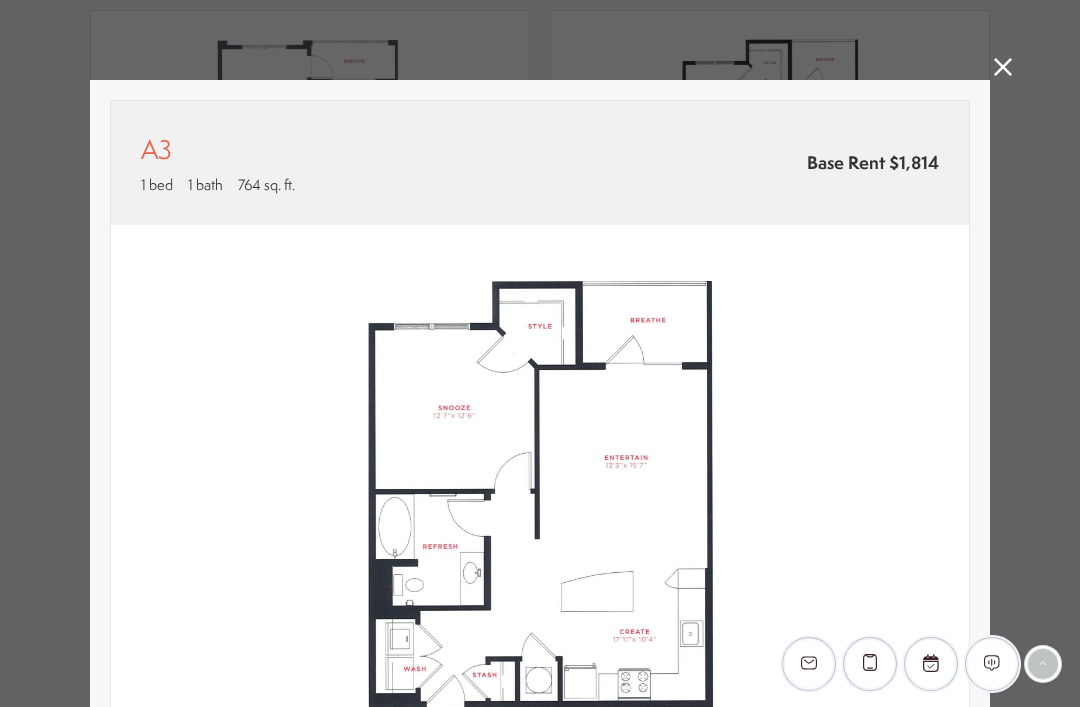 scroll, scrollTop: 0, scrollLeft: 0, axis: both 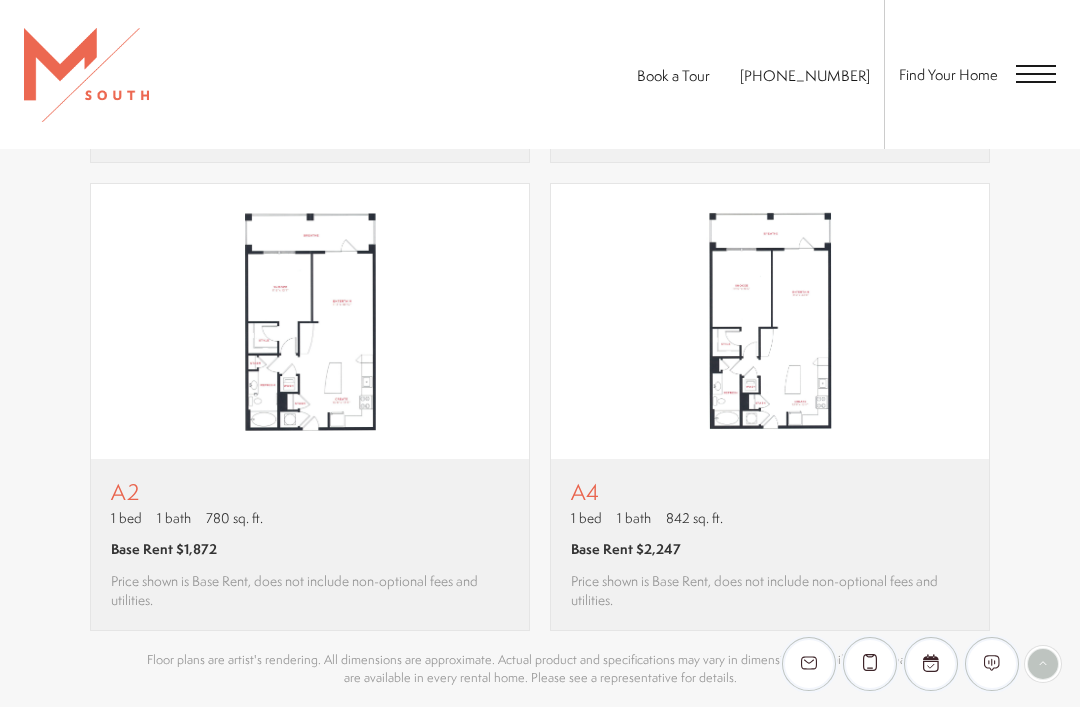 click on "A2" at bounding box center (310, 491) 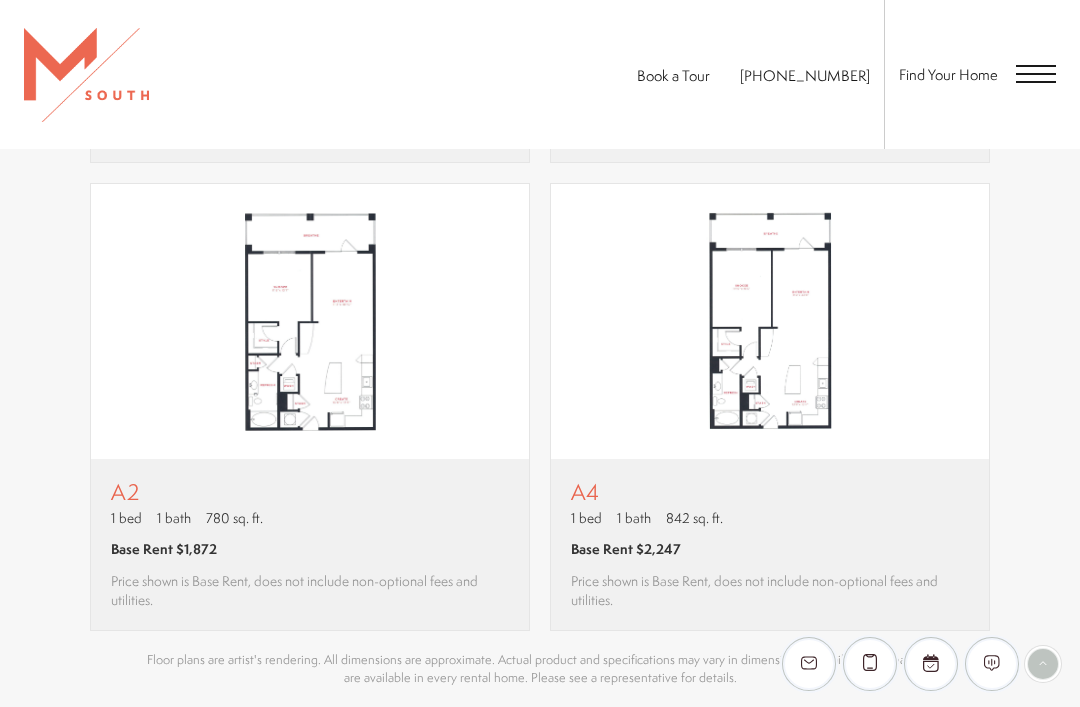 scroll, scrollTop: 0, scrollLeft: 0, axis: both 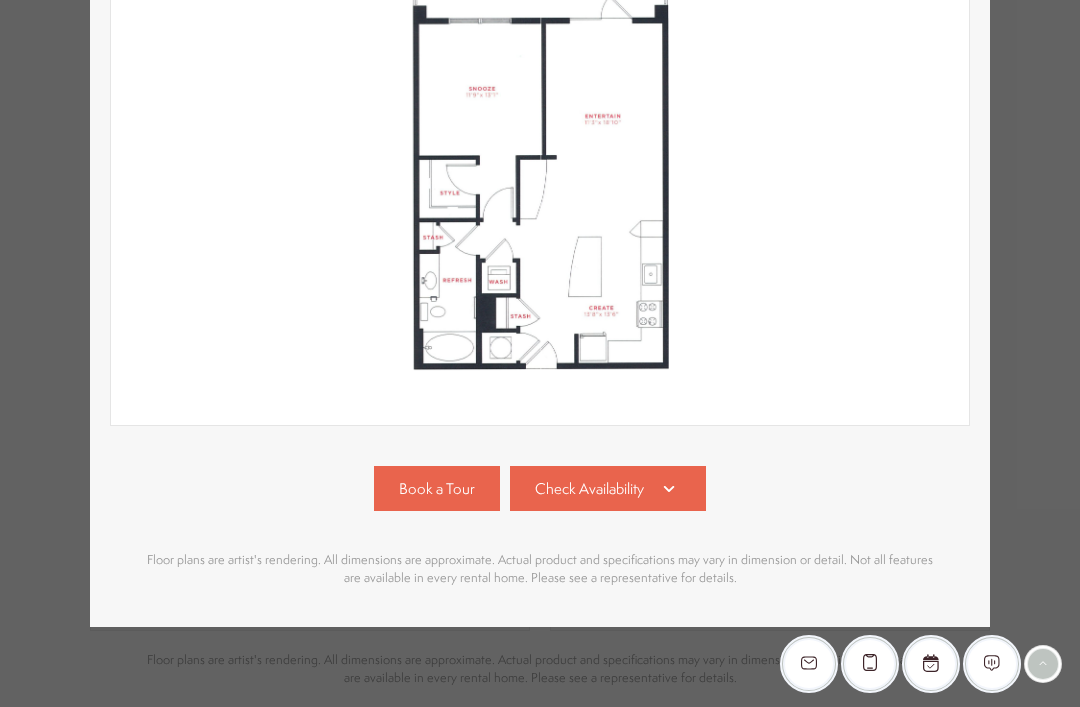click 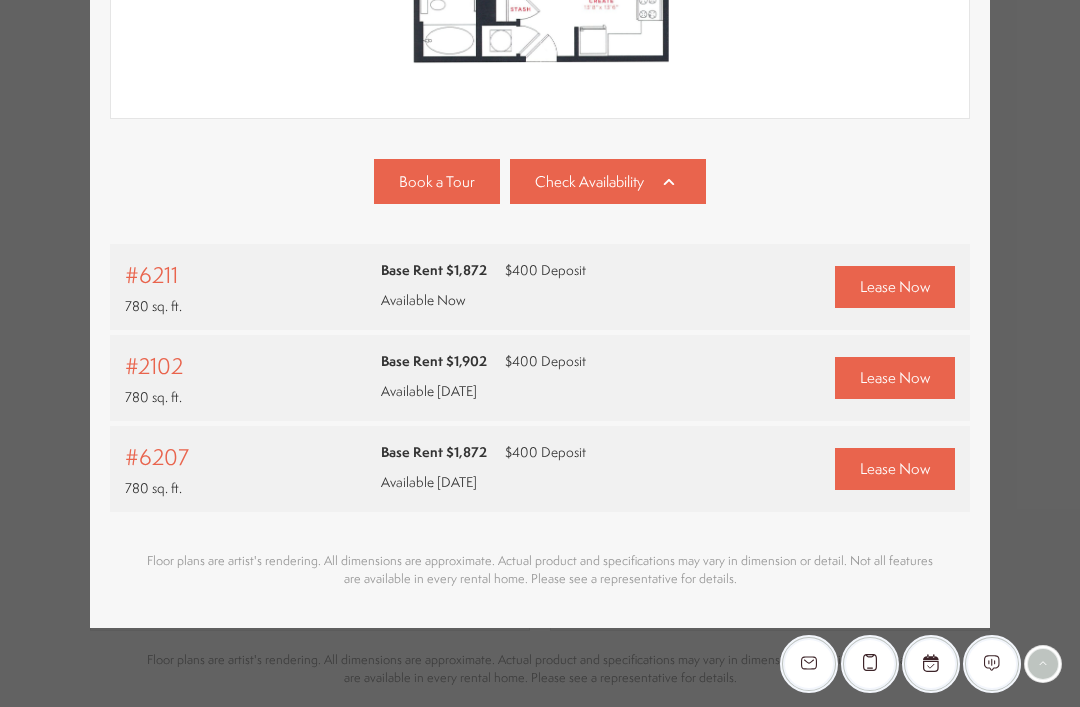 scroll, scrollTop: 643, scrollLeft: 0, axis: vertical 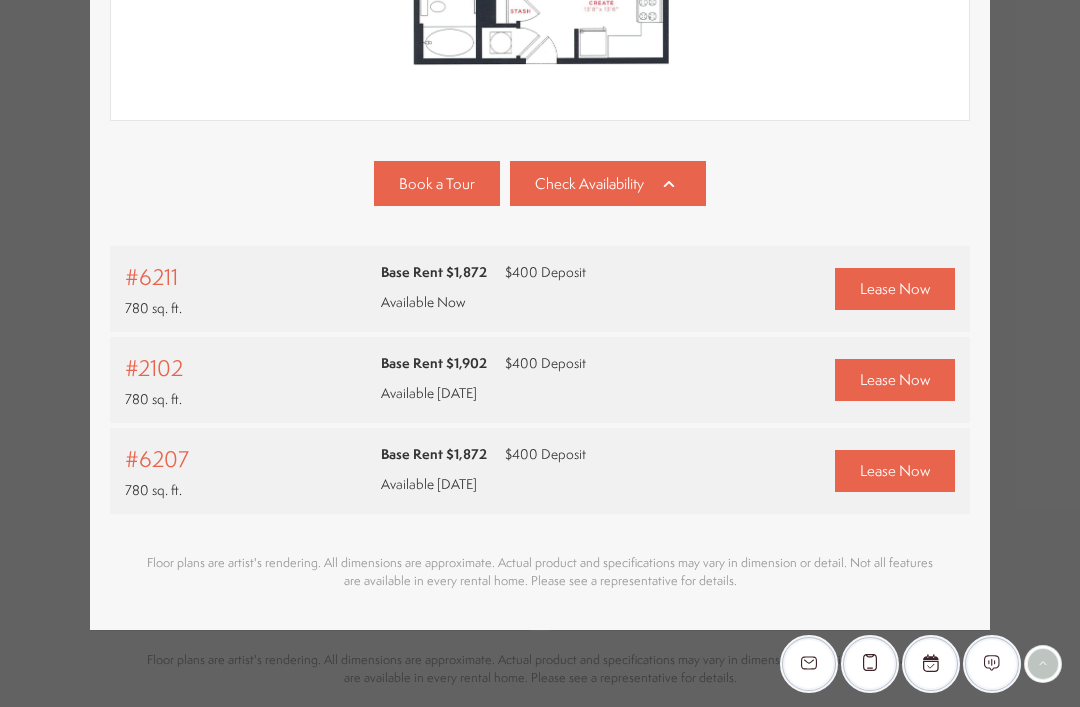 click on "Lease Now" at bounding box center (895, 379) 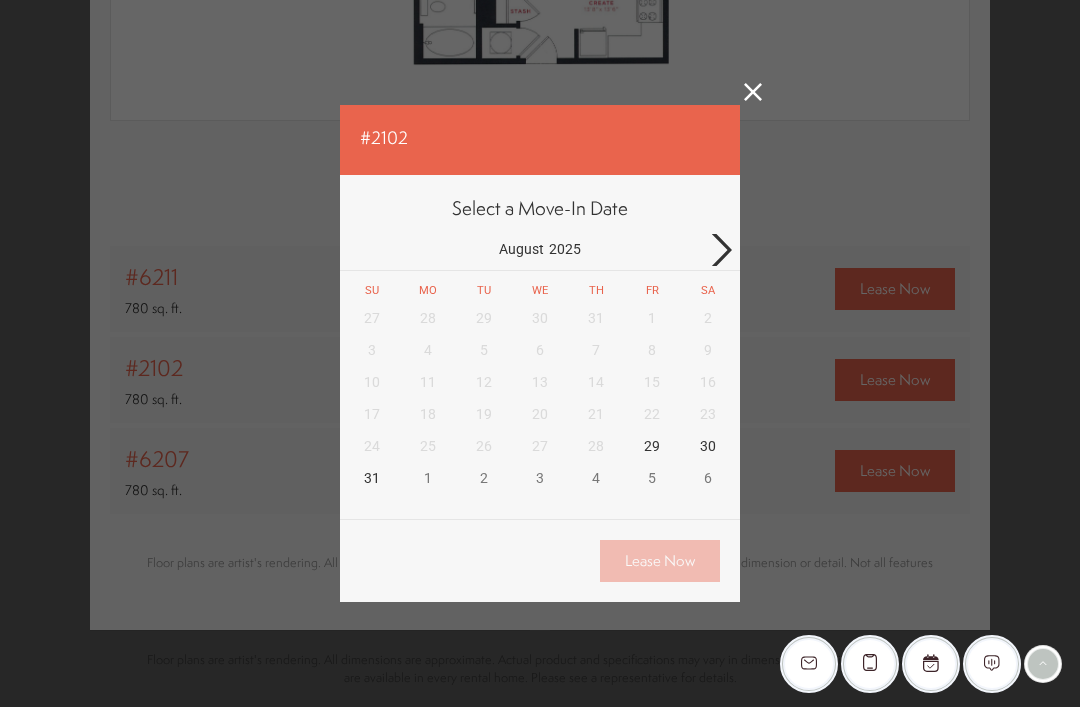click at bounding box center (720, 250) 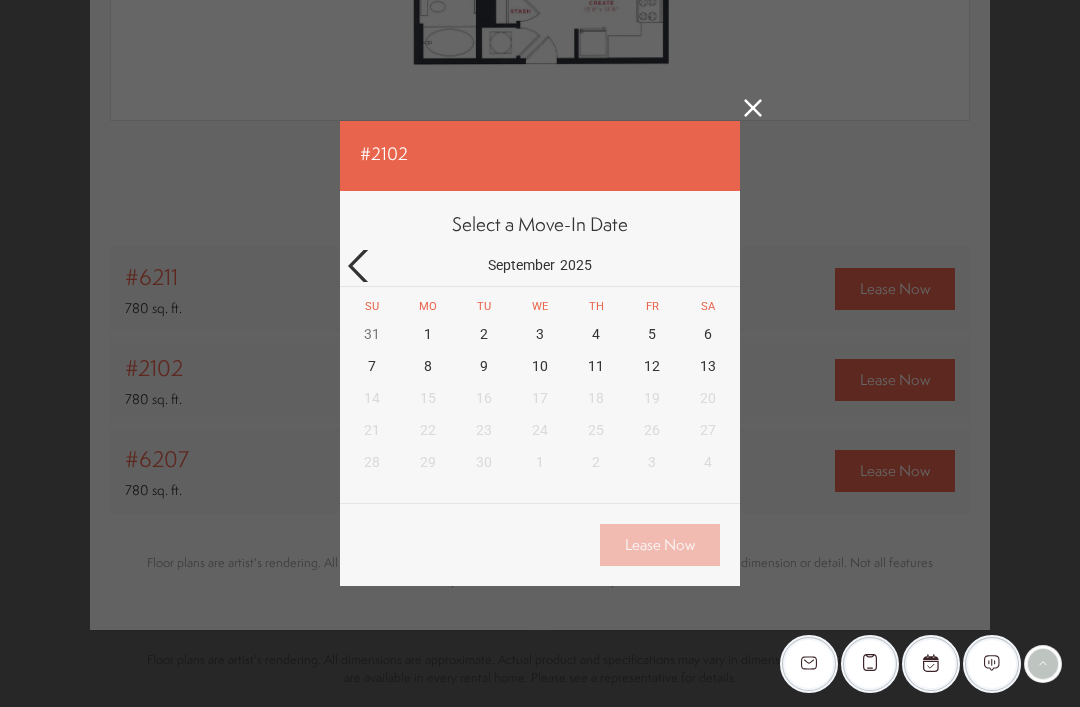 click at bounding box center [360, 266] 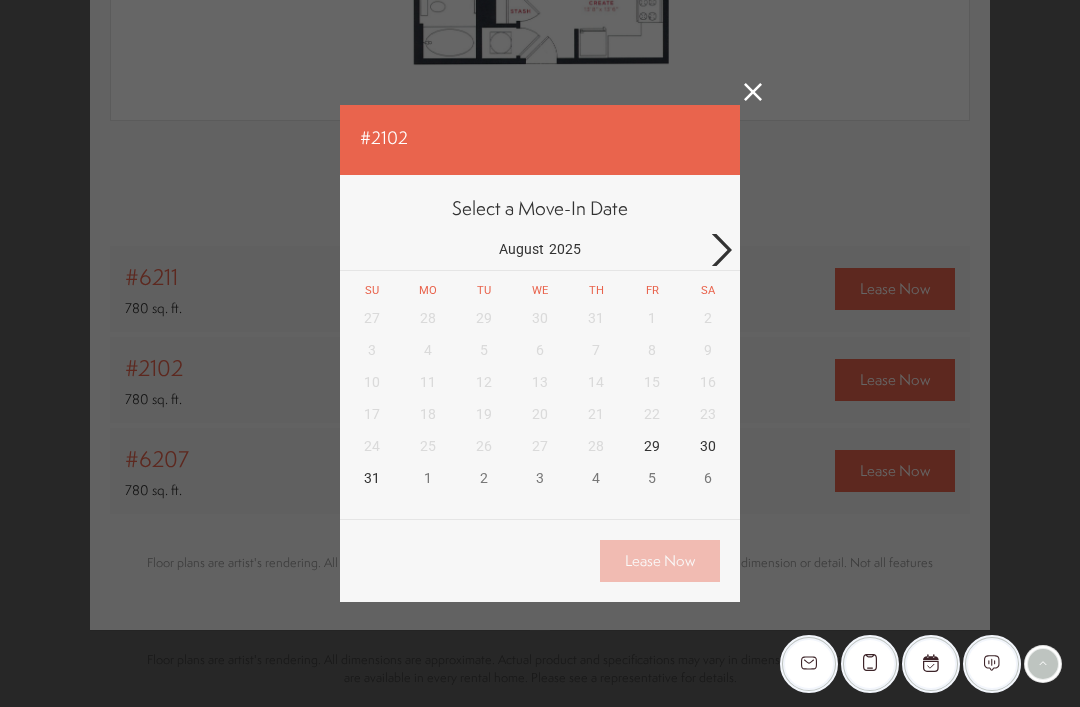 click on "August  2025" at bounding box center [540, 250] 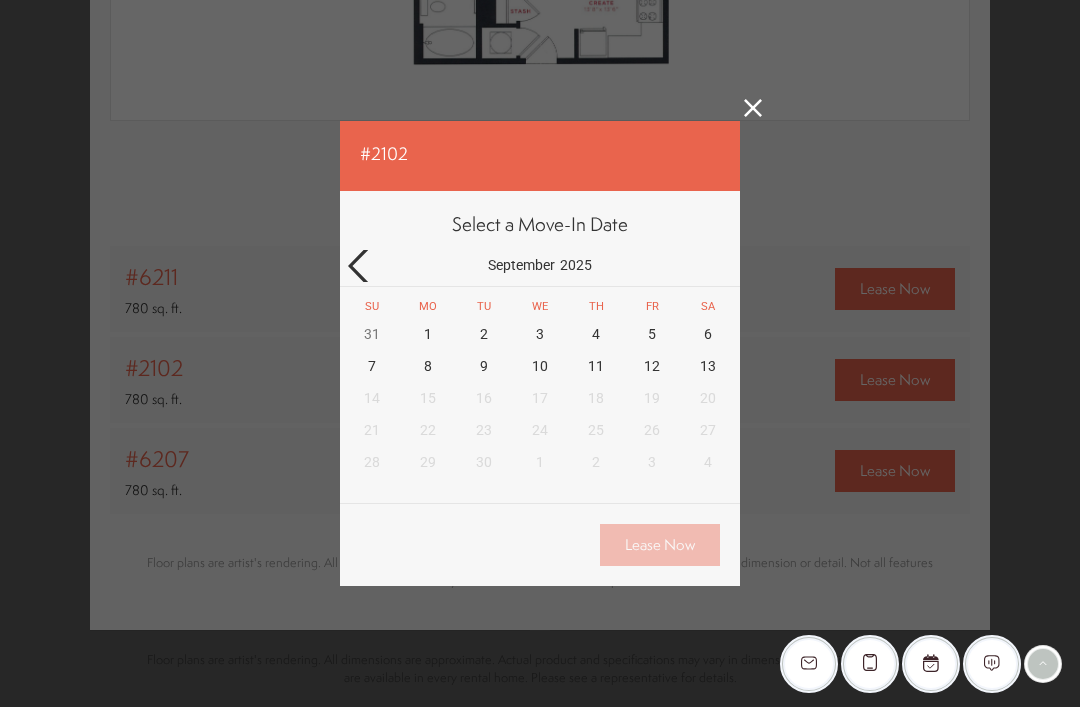 click 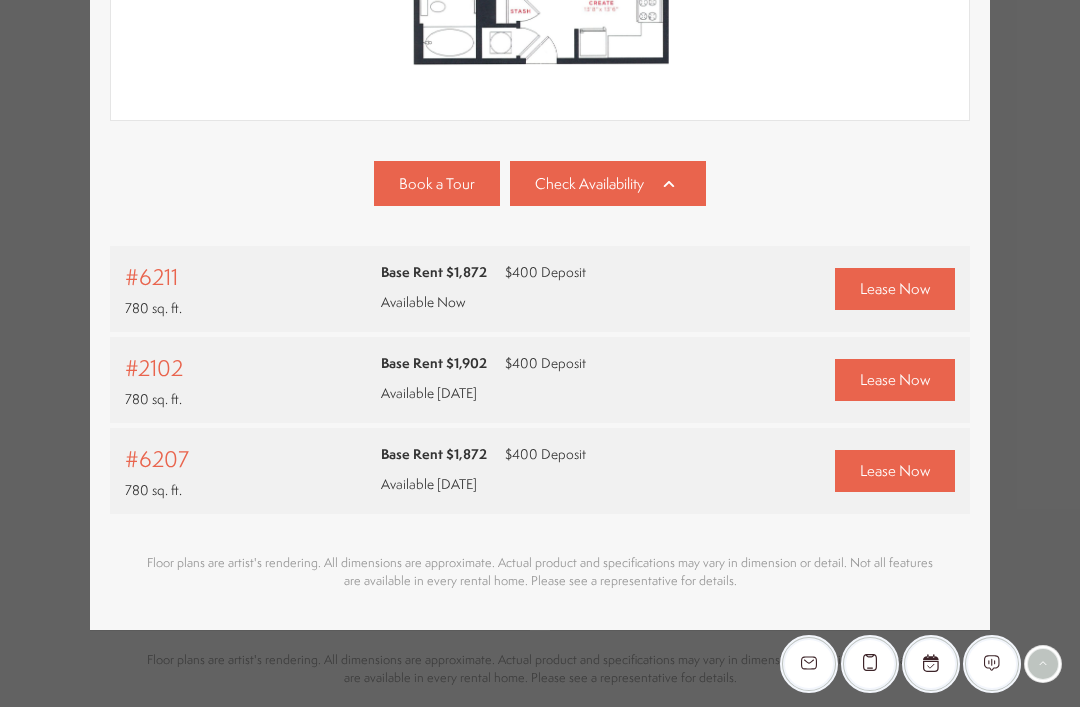 click on "Lease Now" at bounding box center [895, 470] 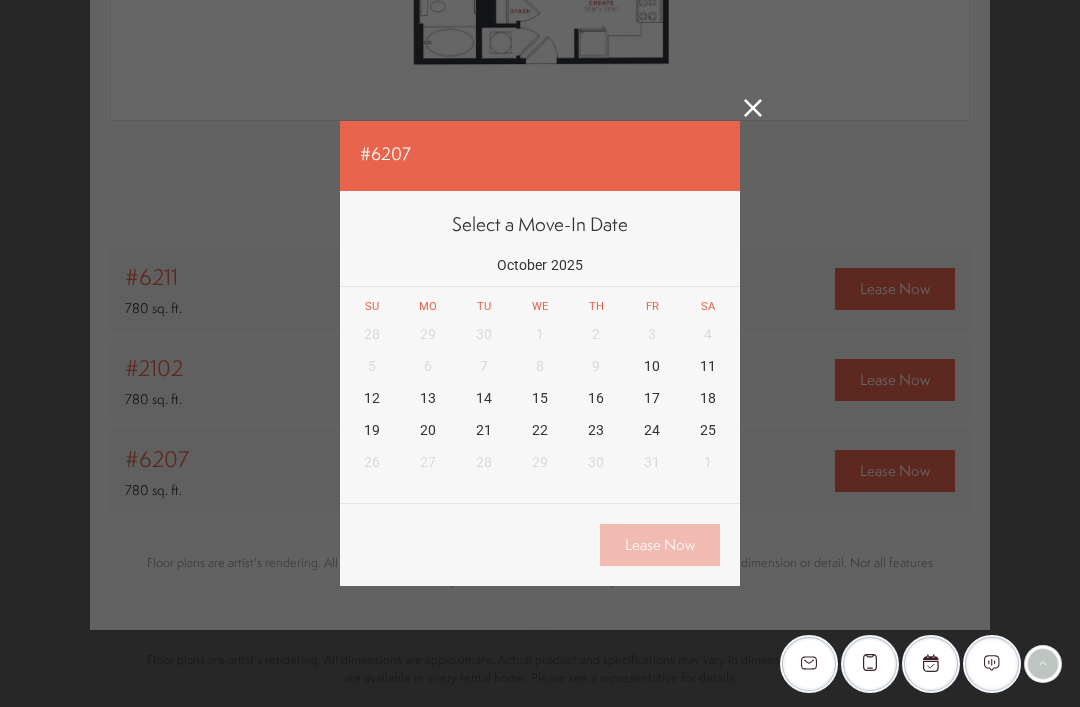 click 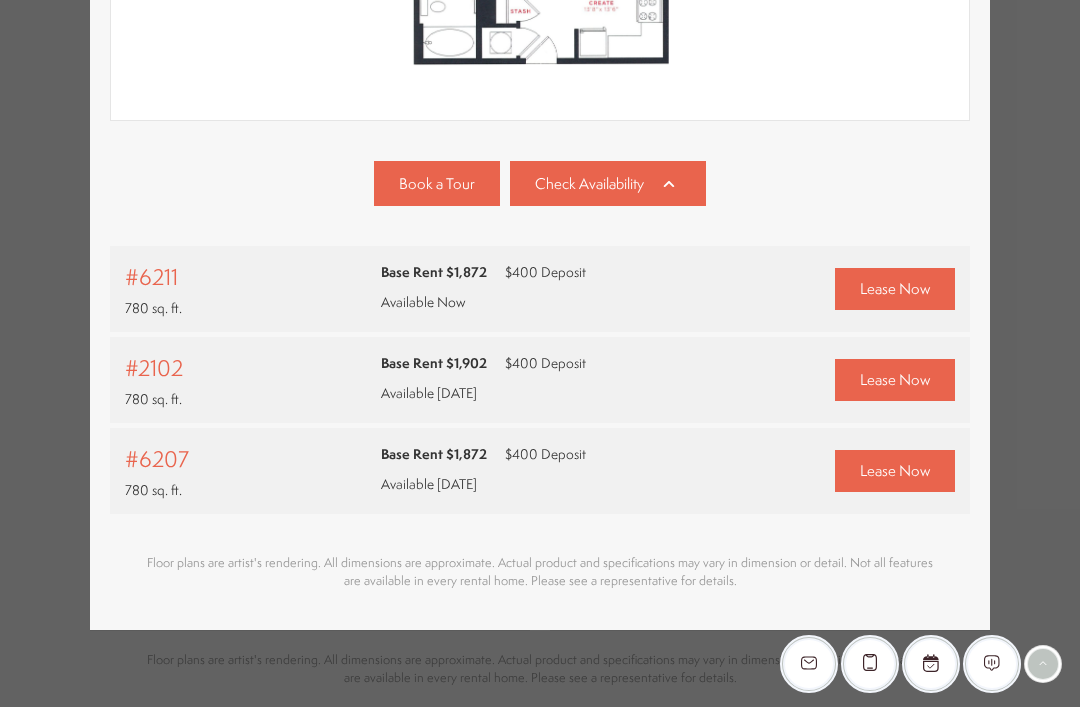 click on "Lease Now" at bounding box center [895, 470] 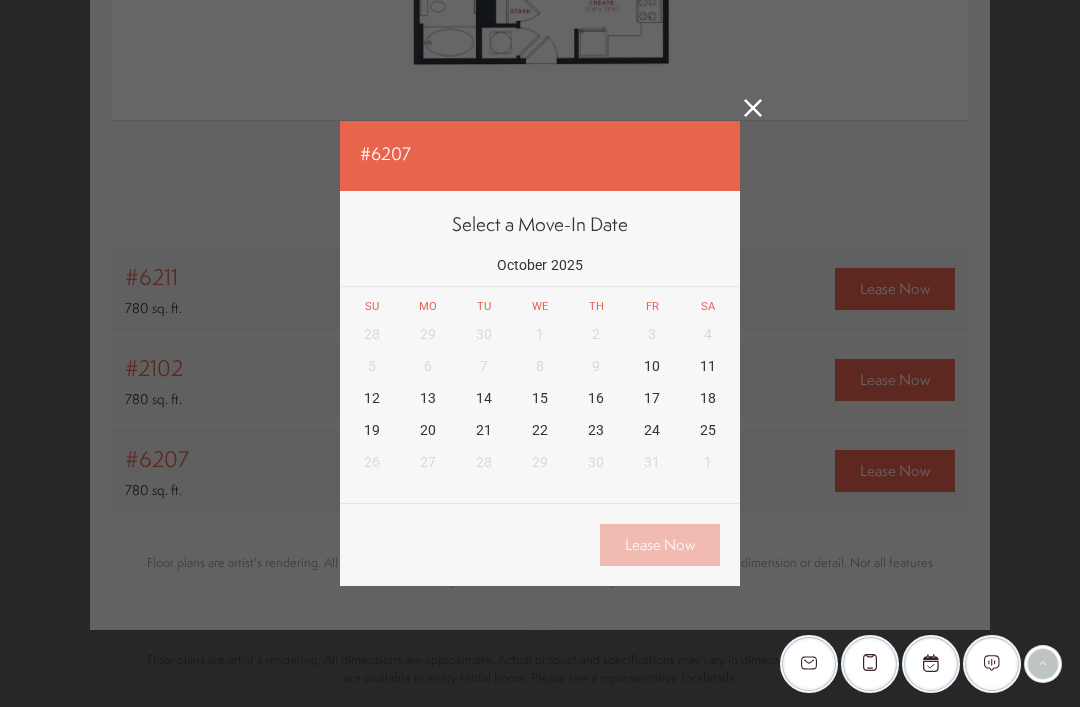 click 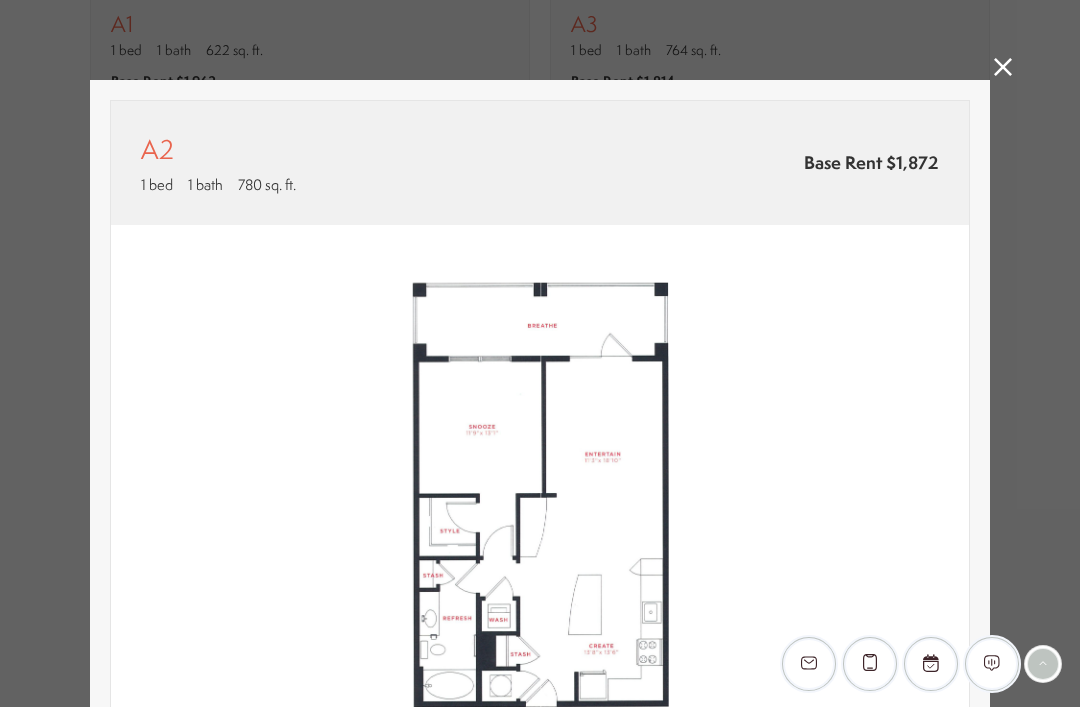 scroll, scrollTop: 0, scrollLeft: 0, axis: both 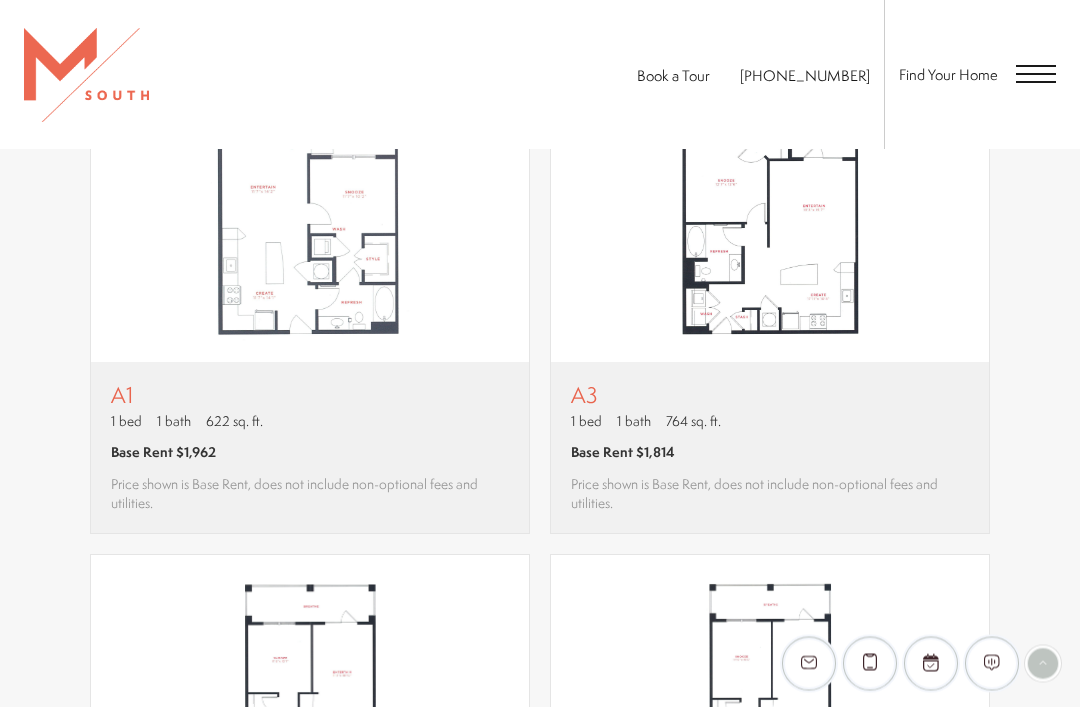 click at bounding box center [310, 225] 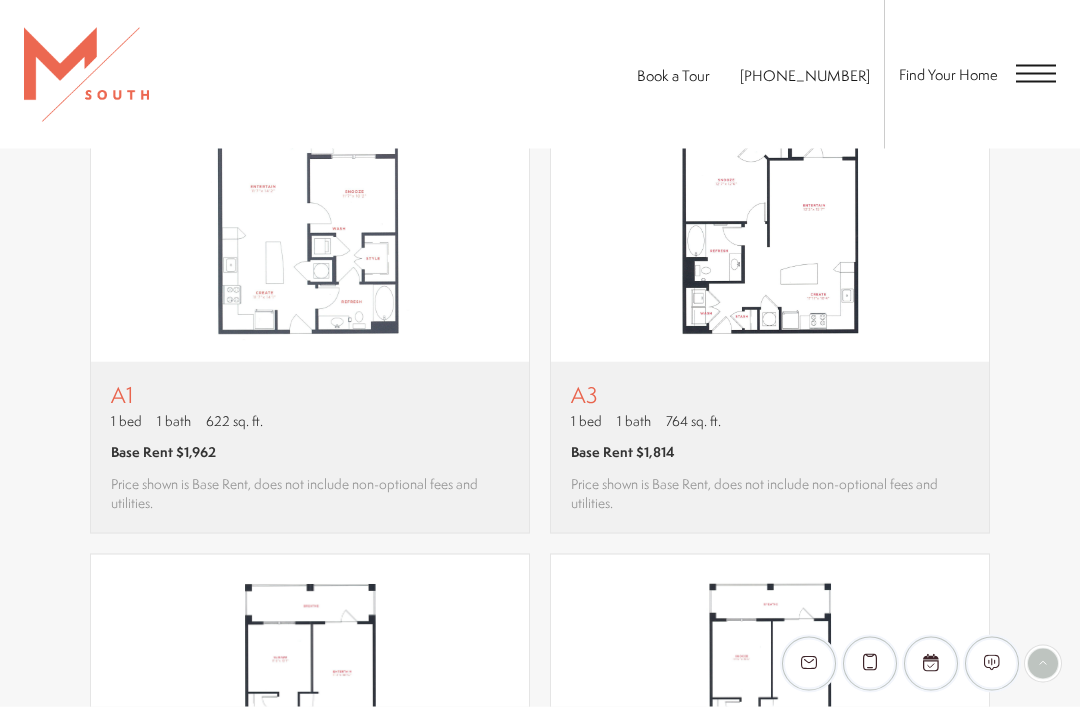 scroll, scrollTop: 0, scrollLeft: 0, axis: both 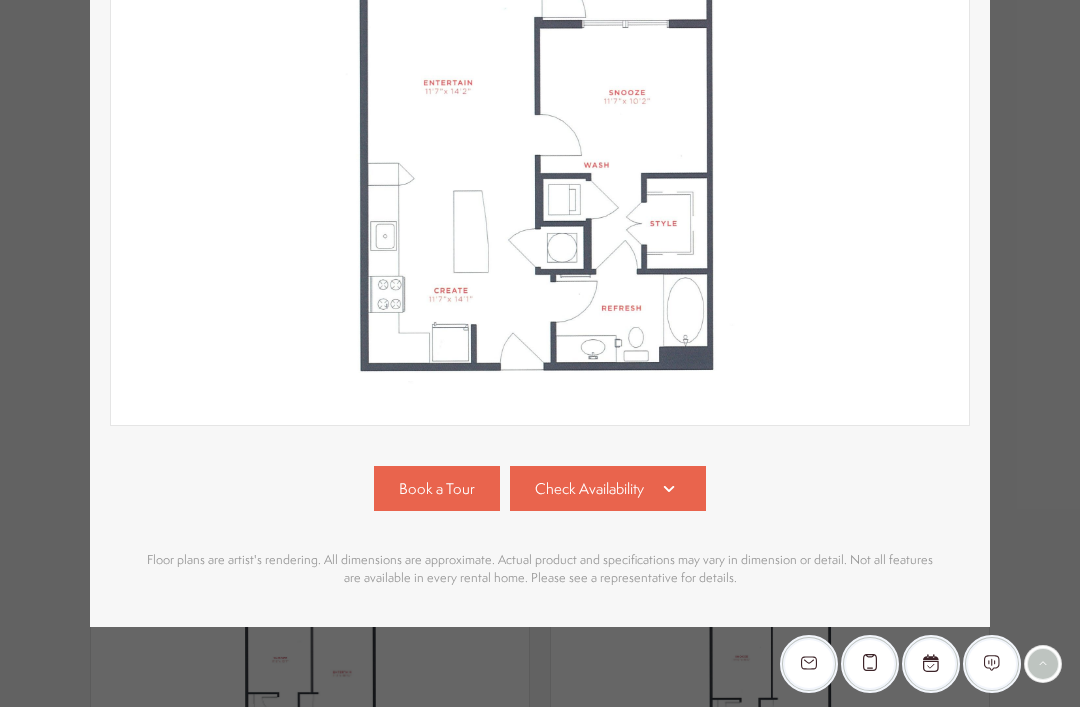 click 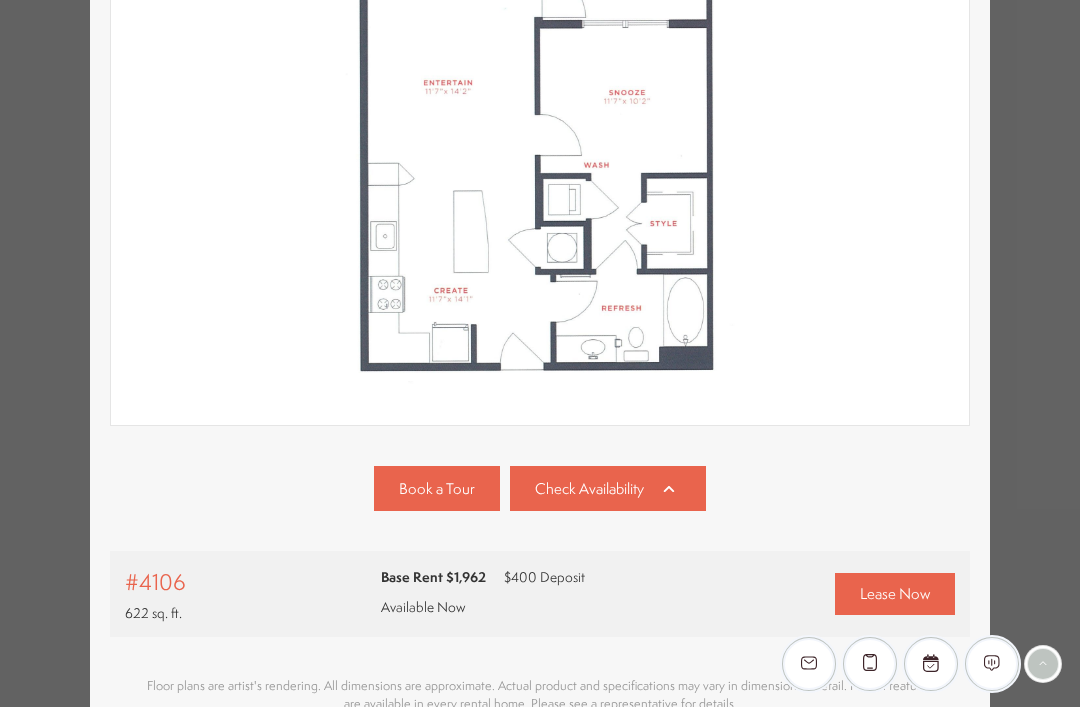 scroll, scrollTop: 463, scrollLeft: 0, axis: vertical 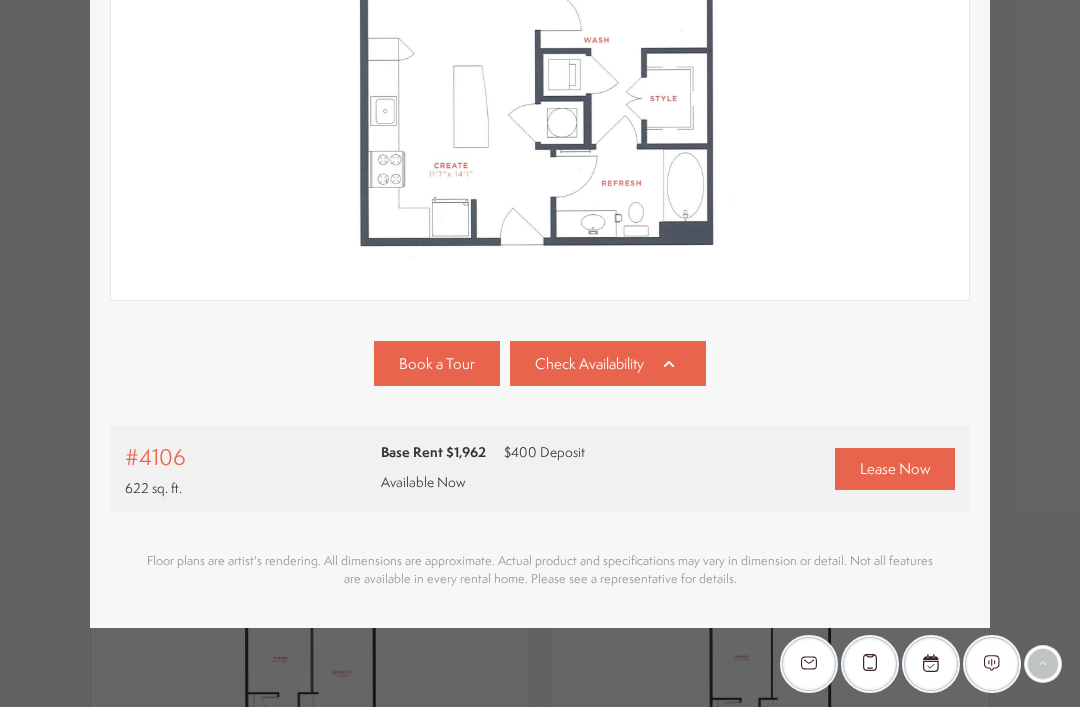 click on "Skip to main content
×
Pet Policy
We welcome all your furry friends at MSouth. Restrictions Apply.
Book a Tour
813-570-8014
Find Your Home" at bounding box center (540, 0) 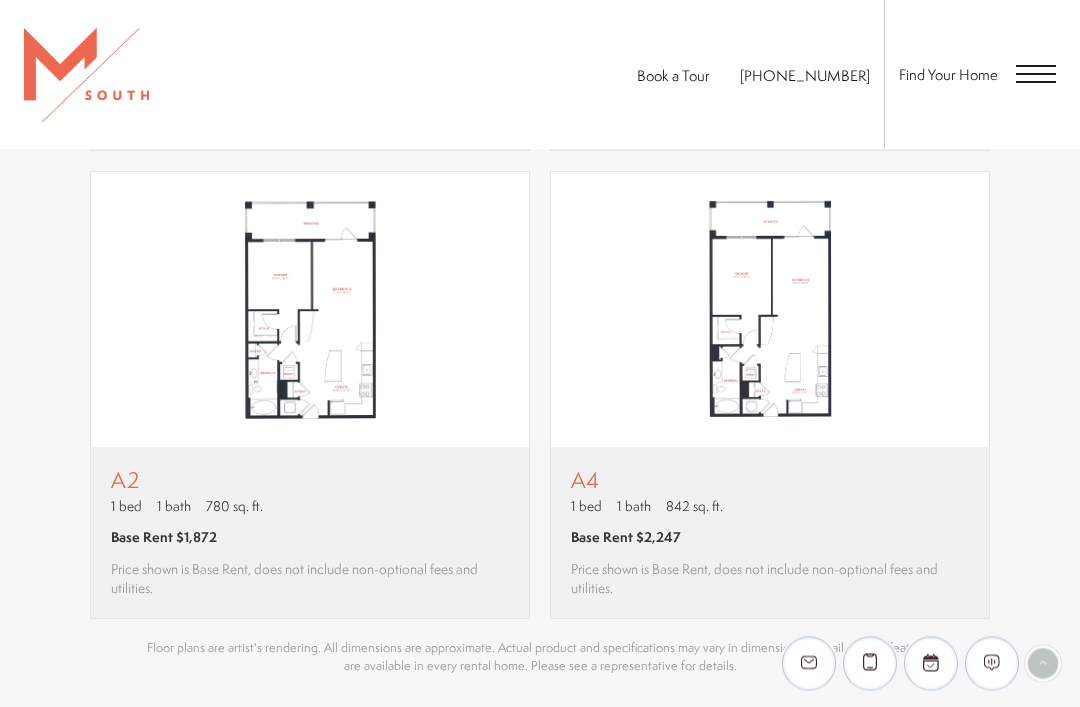 scroll, scrollTop: 1567, scrollLeft: 0, axis: vertical 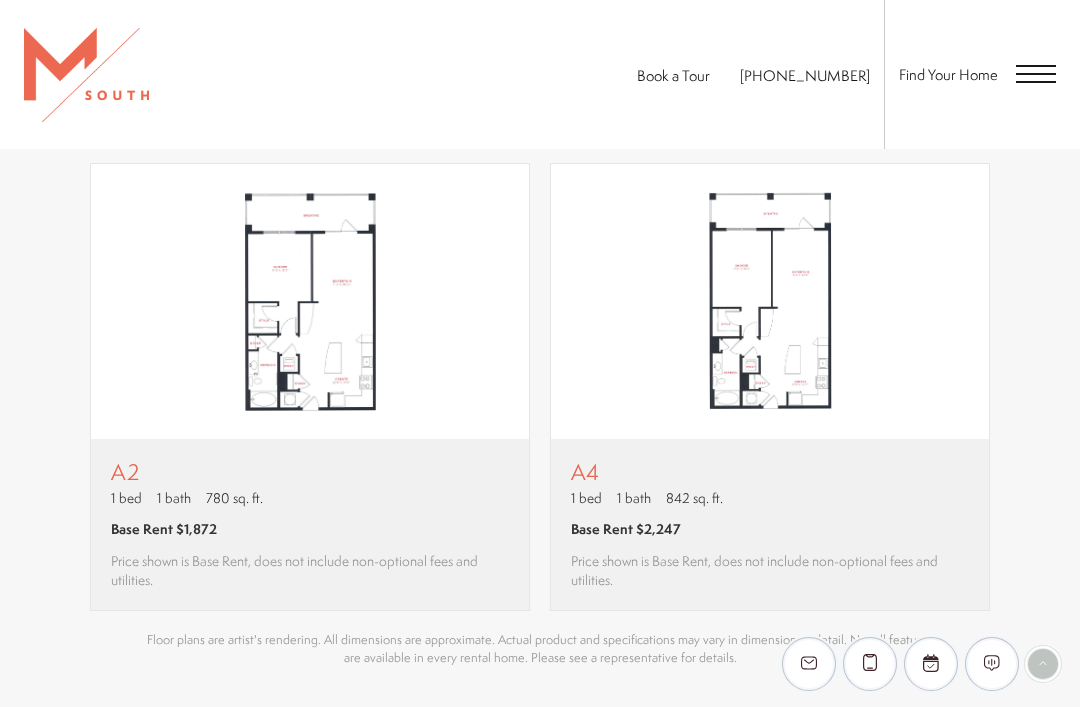 click at bounding box center (770, 301) 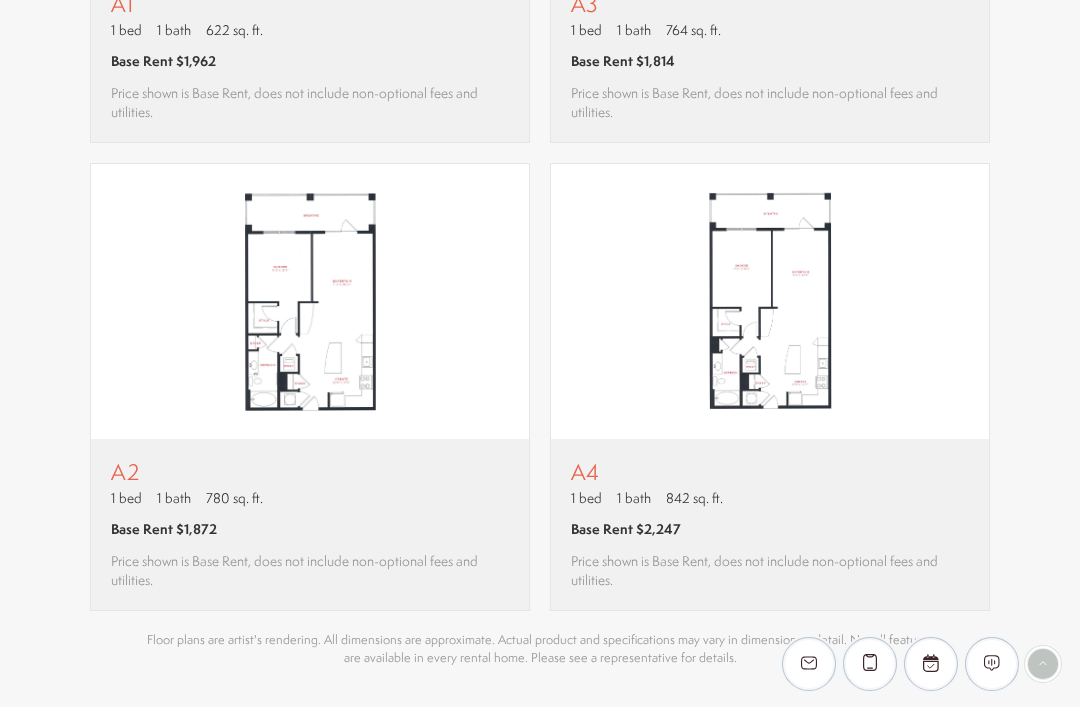 scroll, scrollTop: 0, scrollLeft: 0, axis: both 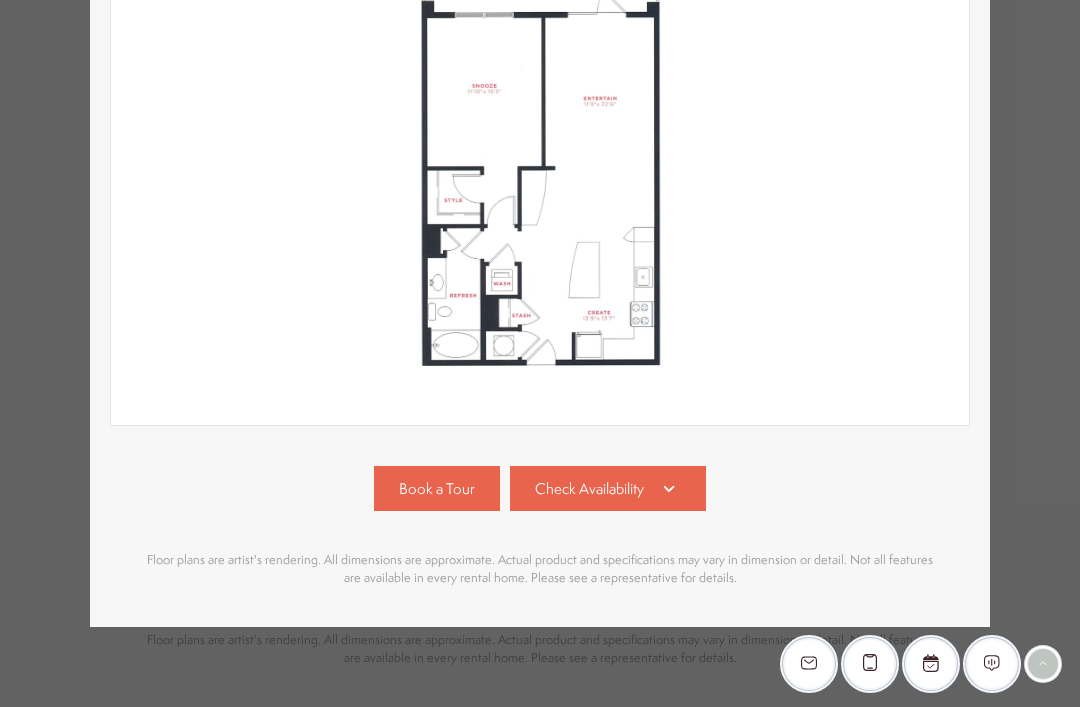 click 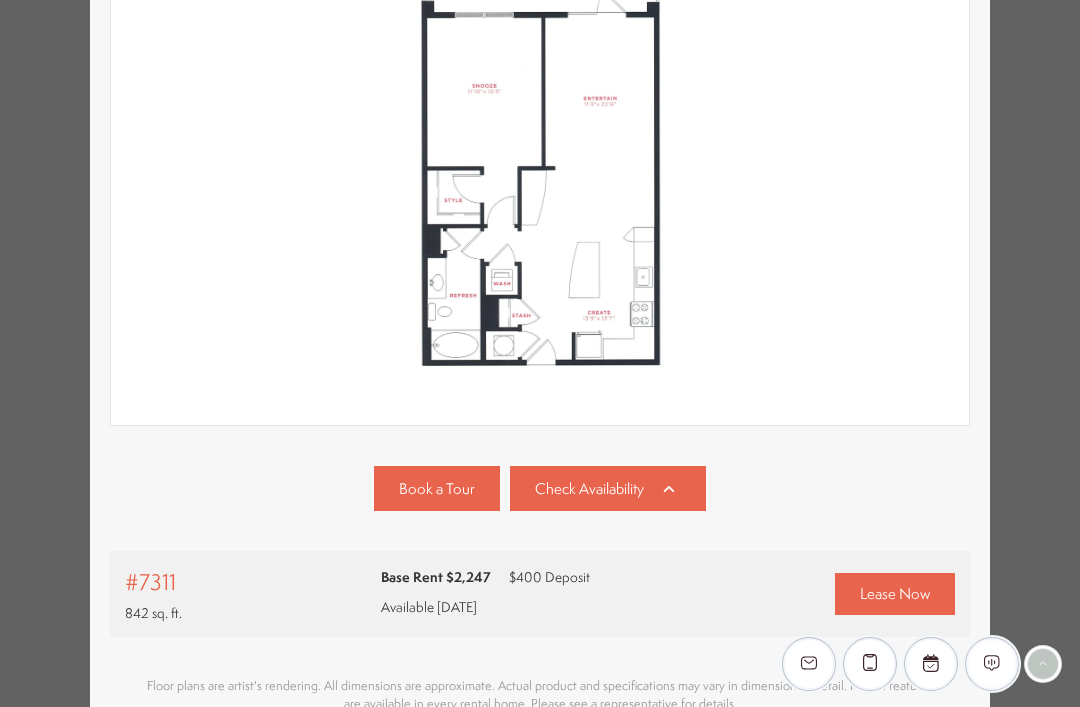 scroll, scrollTop: 463, scrollLeft: 0, axis: vertical 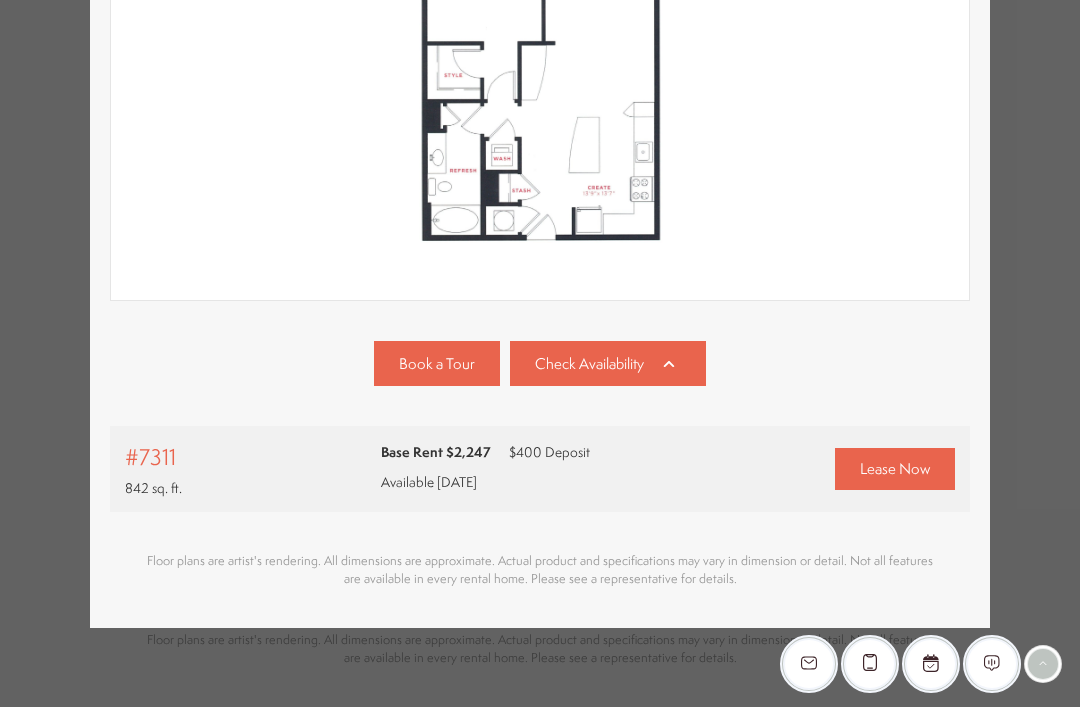 click on "Lease Now" at bounding box center [895, 468] 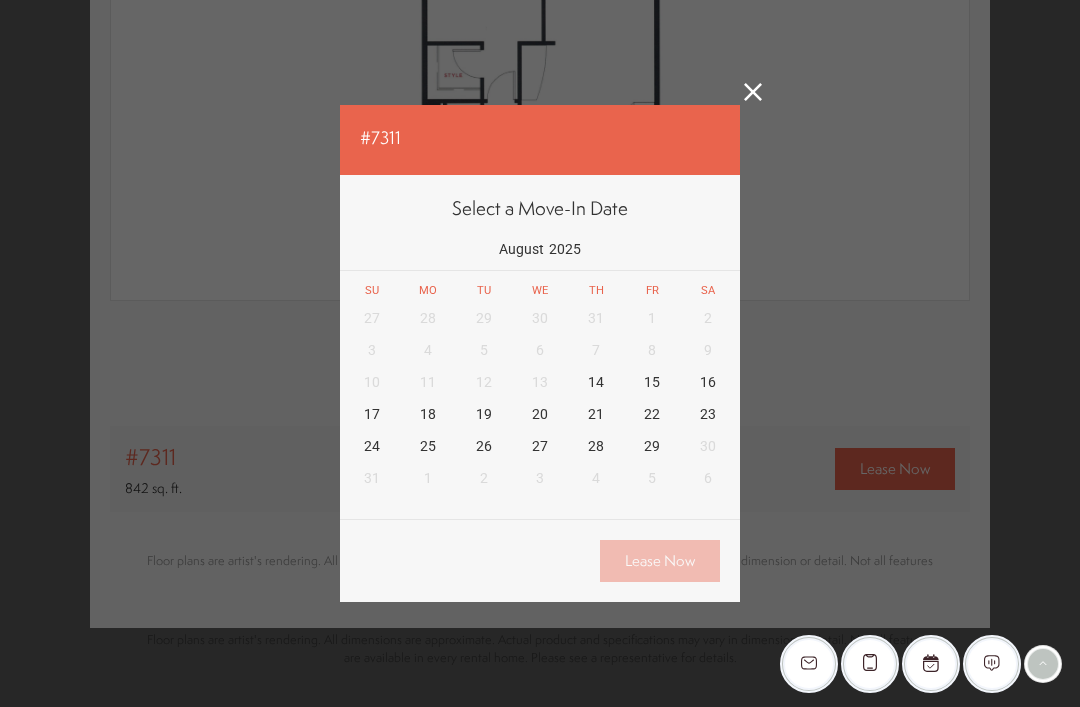 click 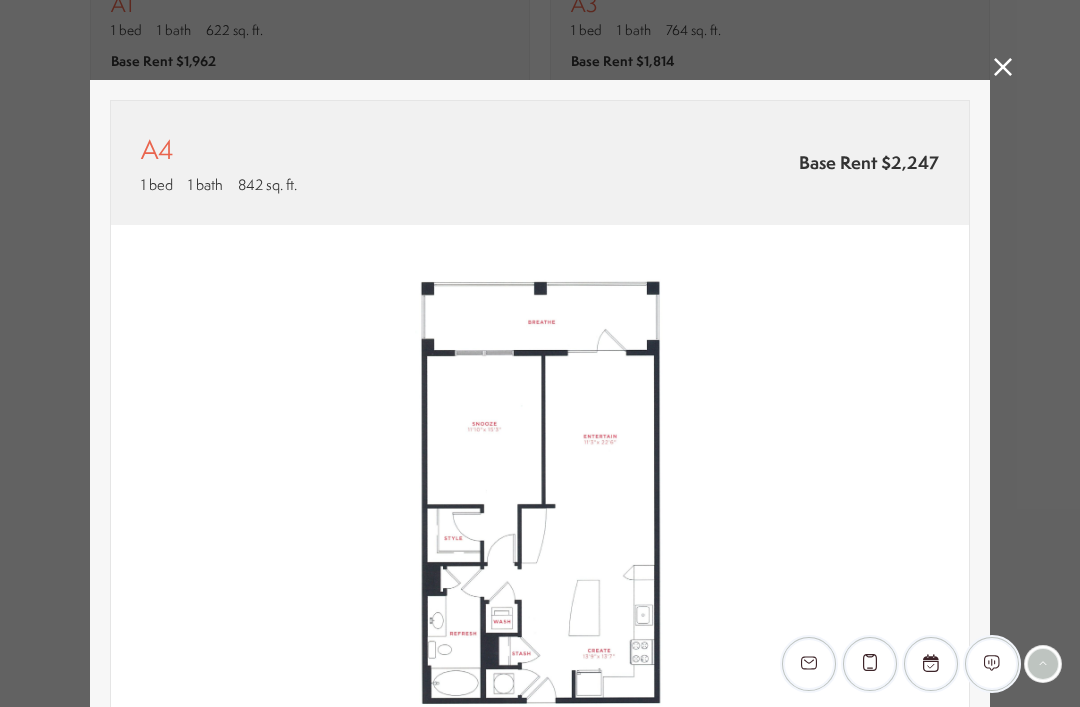 scroll, scrollTop: 0, scrollLeft: 0, axis: both 